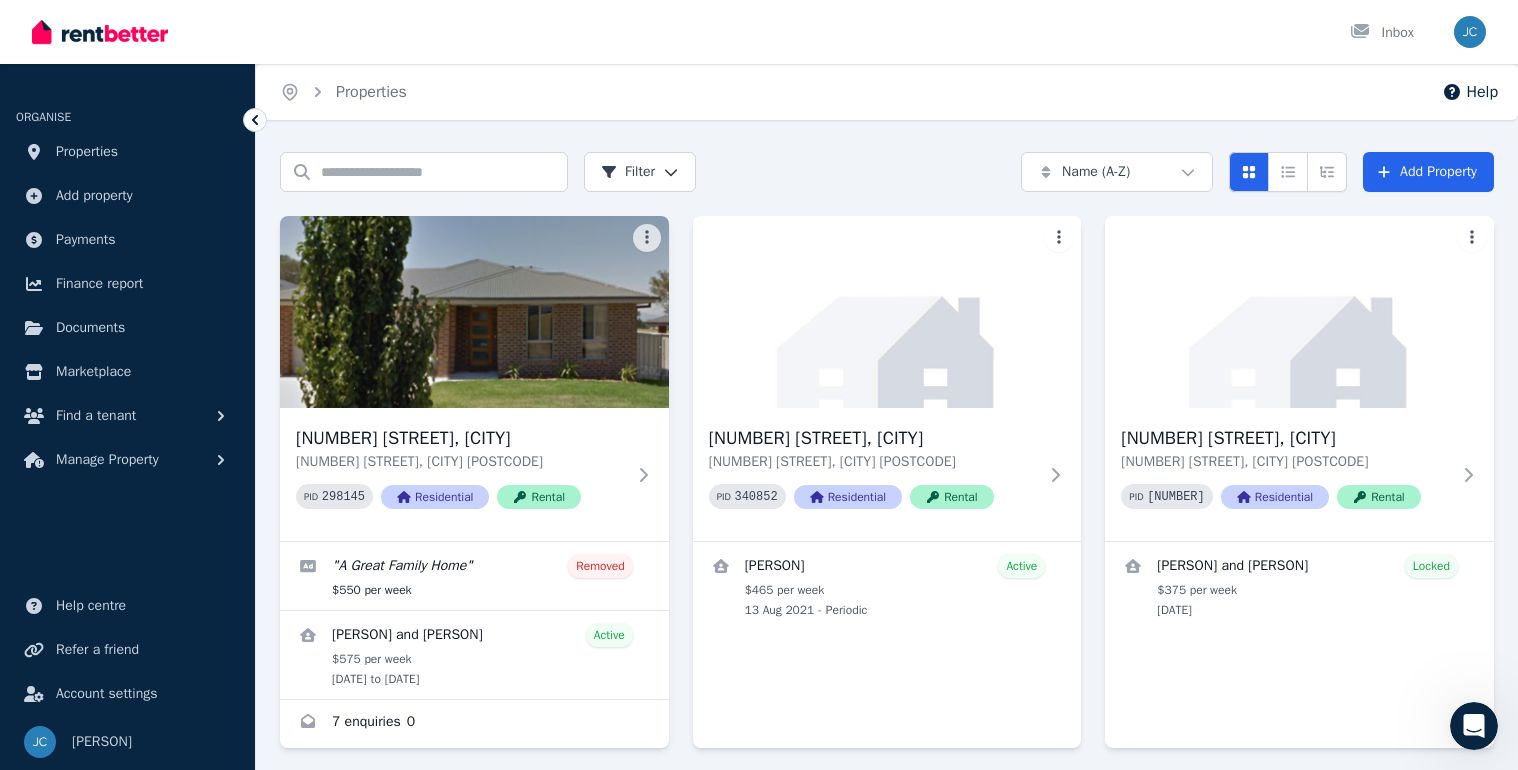 scroll, scrollTop: 0, scrollLeft: 0, axis: both 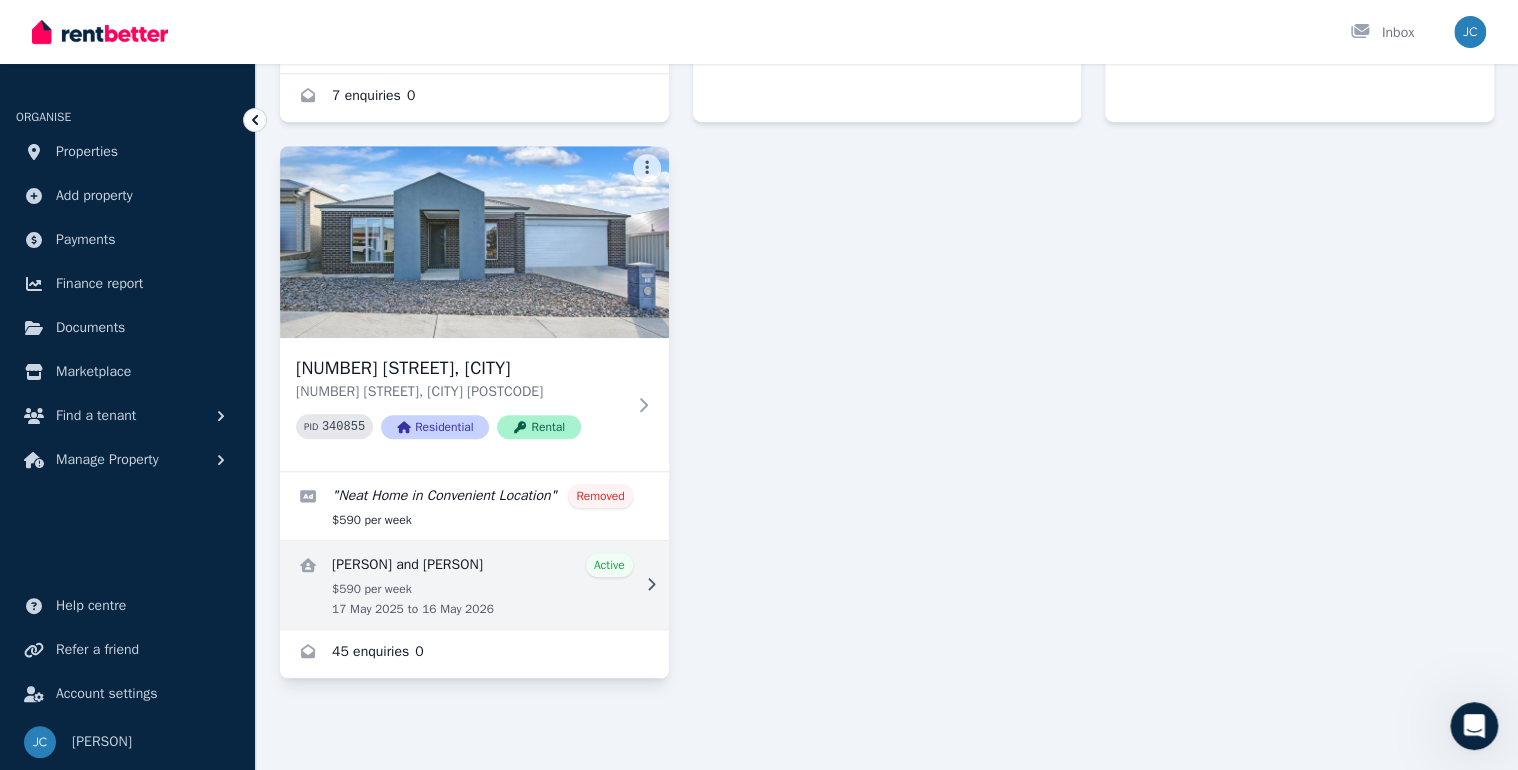 click at bounding box center [474, 585] 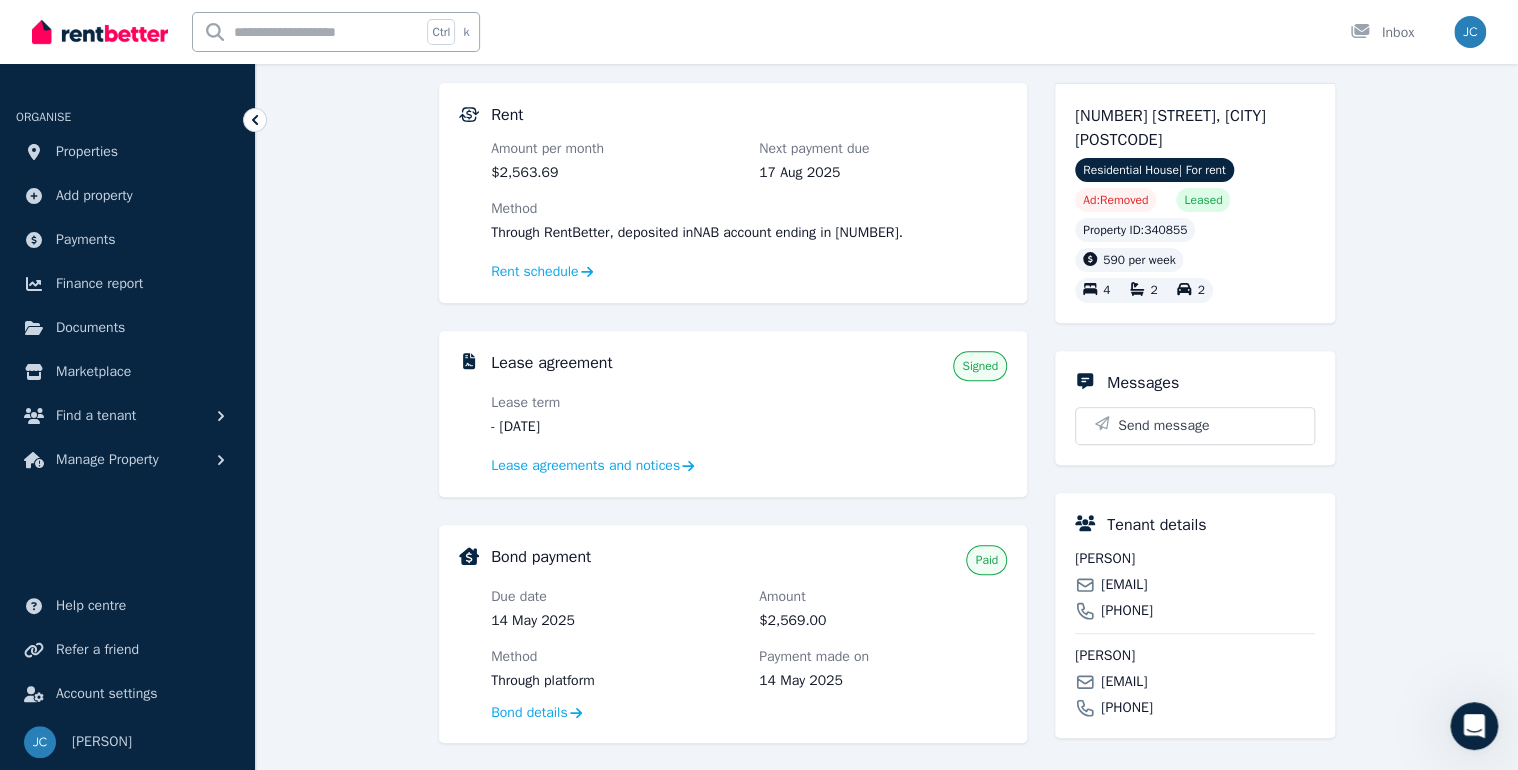 scroll, scrollTop: 240, scrollLeft: 0, axis: vertical 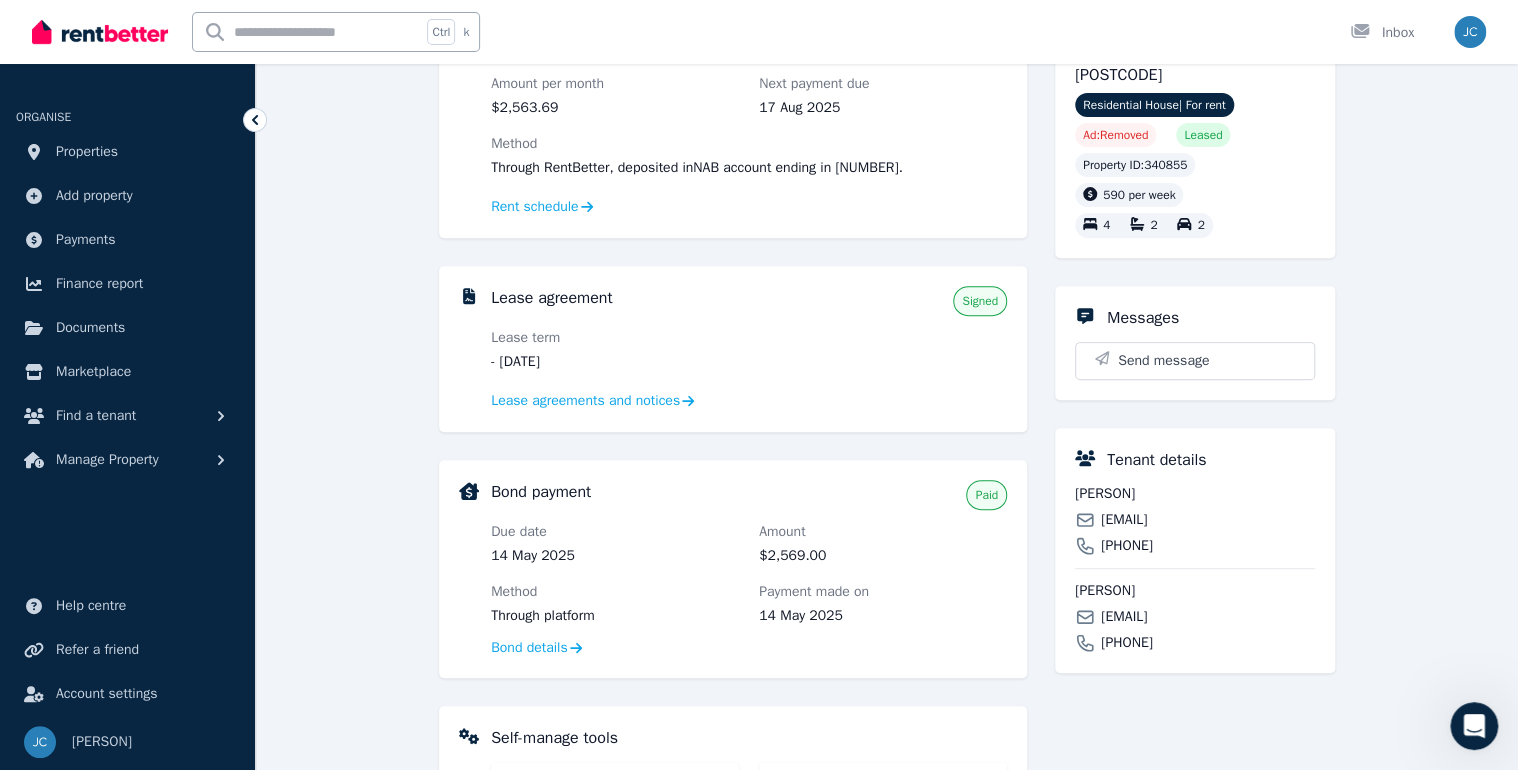 drag, startPoint x: 1286, startPoint y: 519, endPoint x: 1102, endPoint y: 522, distance: 184.02446 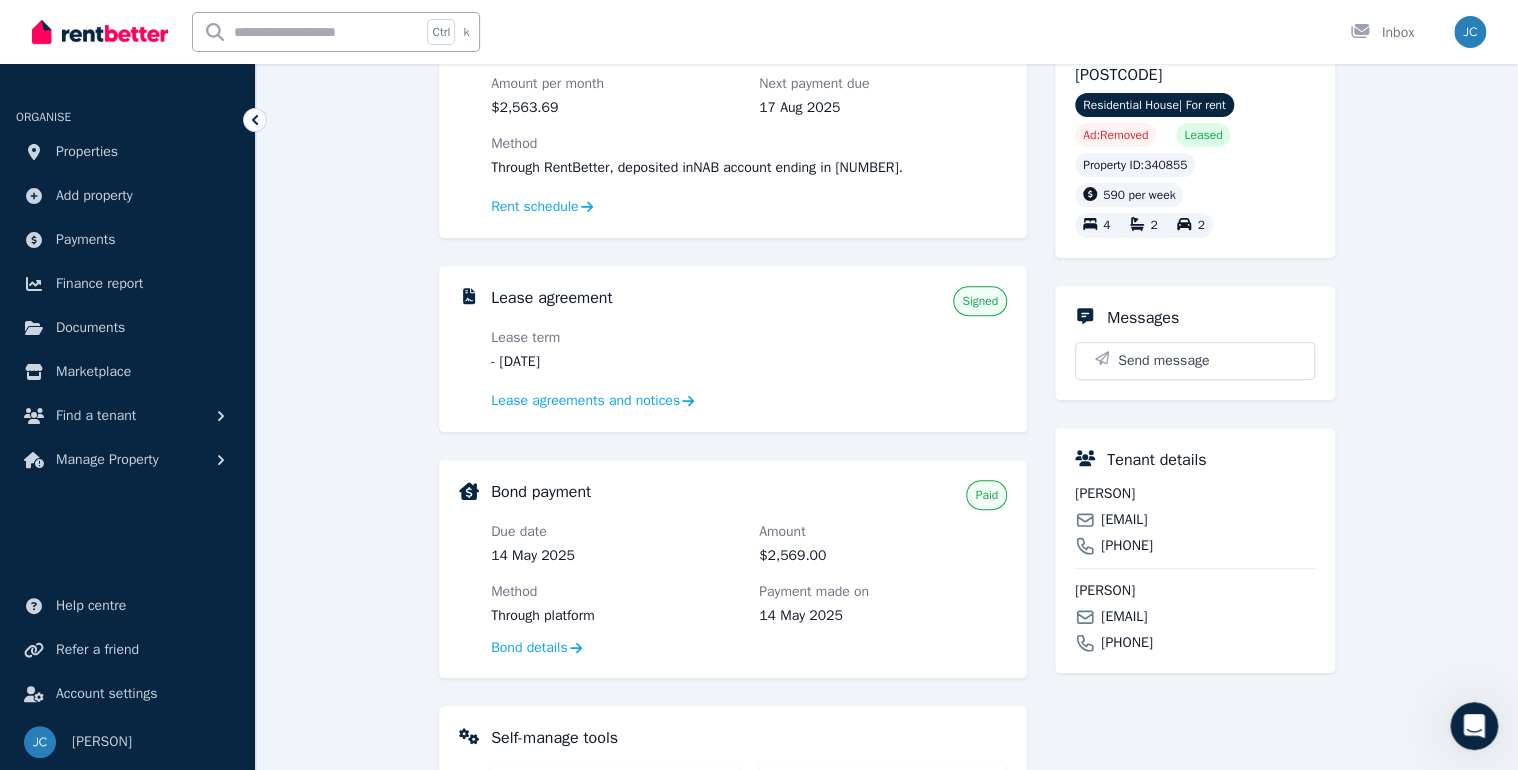 click on "[EMAIL]" at bounding box center [1195, 520] 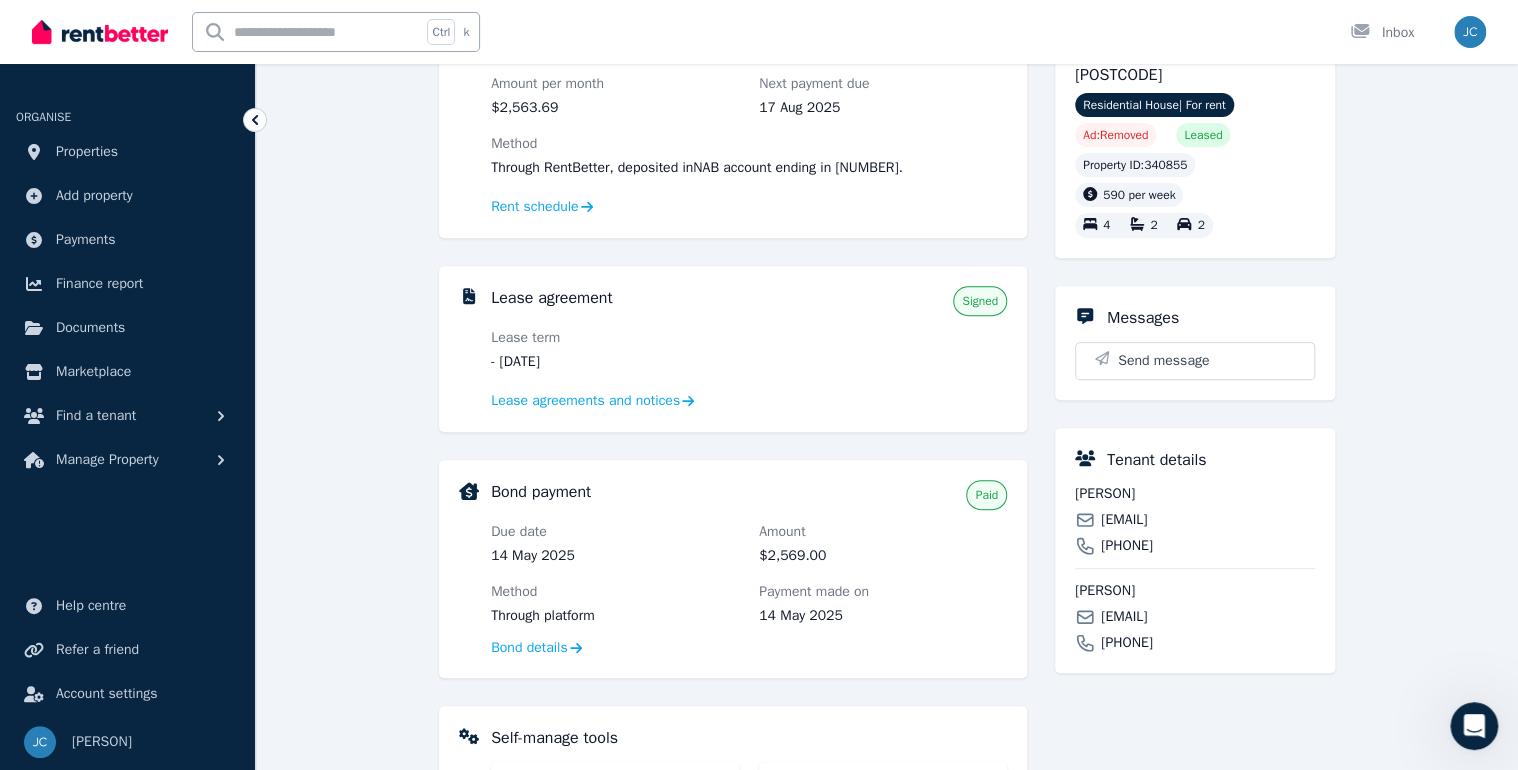 copy on "[EMAIL]" 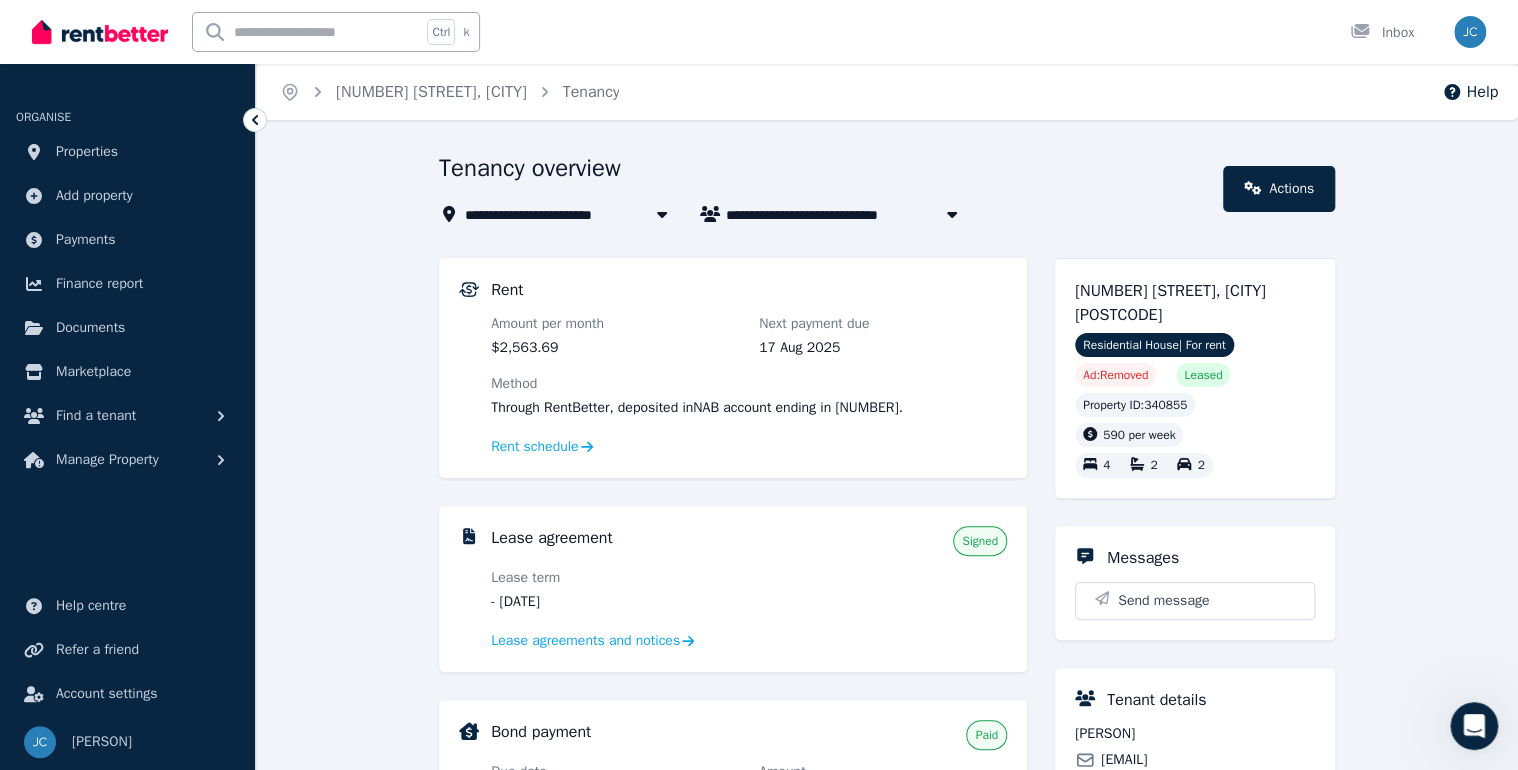 scroll, scrollTop: 0, scrollLeft: 0, axis: both 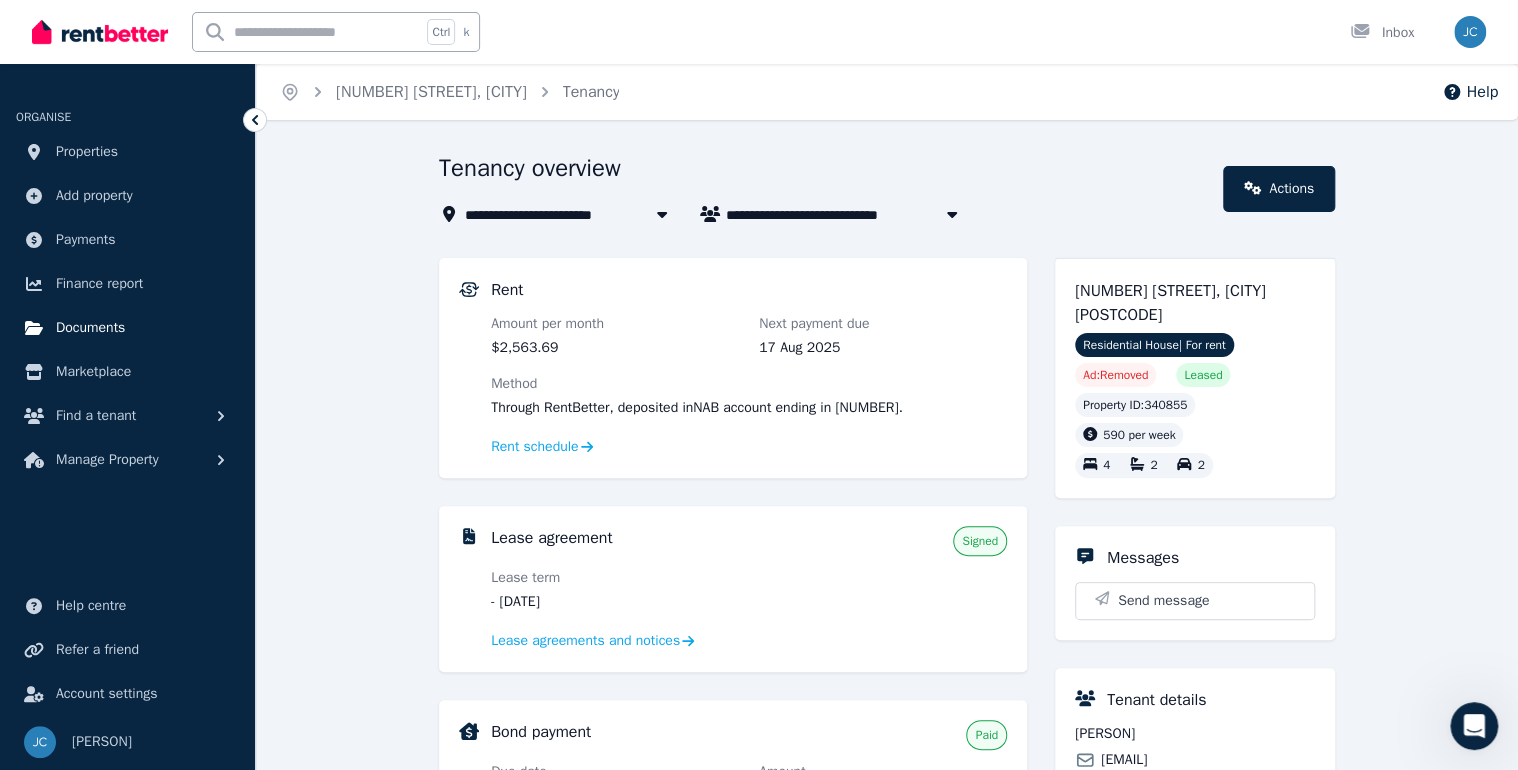 click on "Documents" at bounding box center [90, 328] 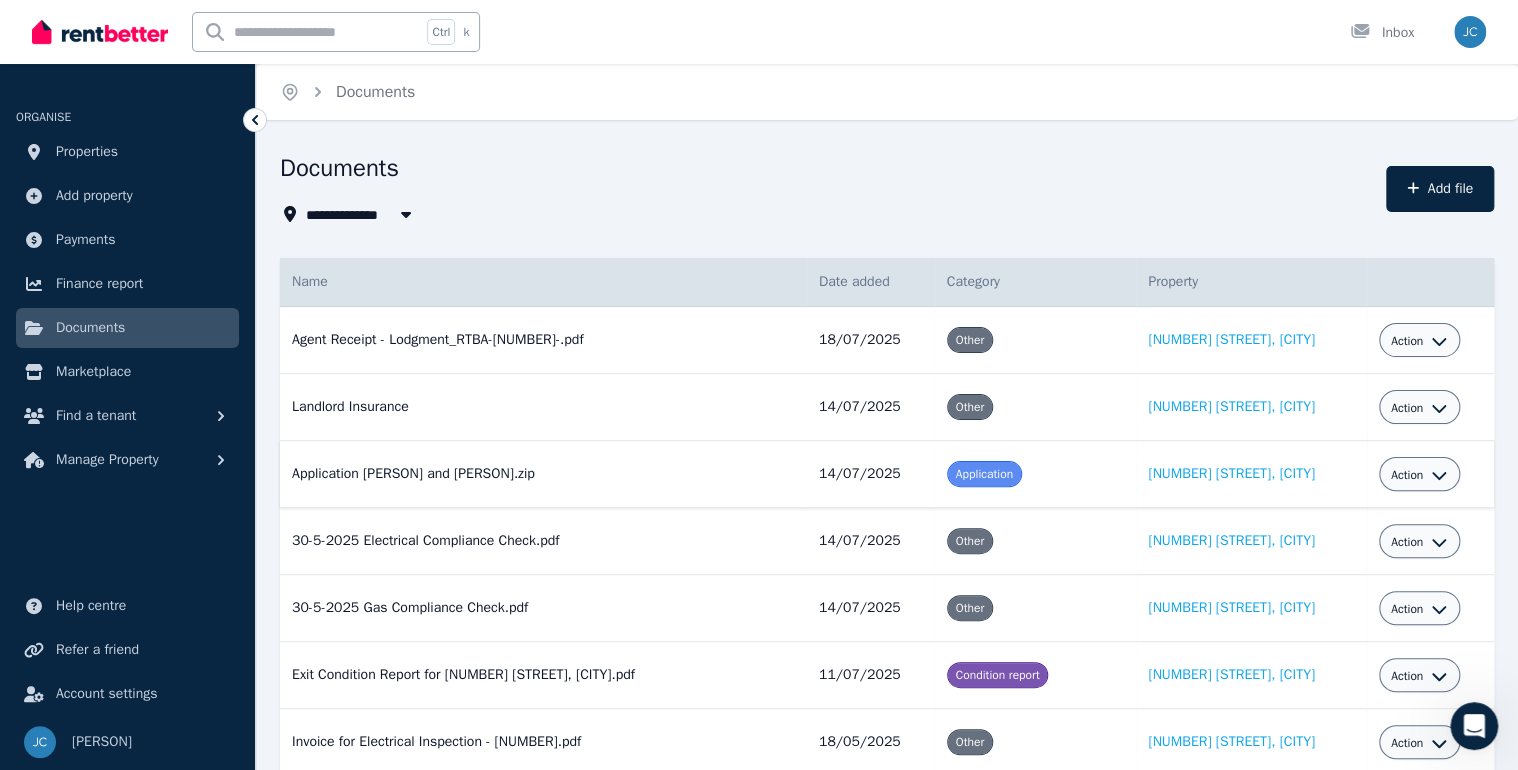 click on "Action" at bounding box center (1407, 475) 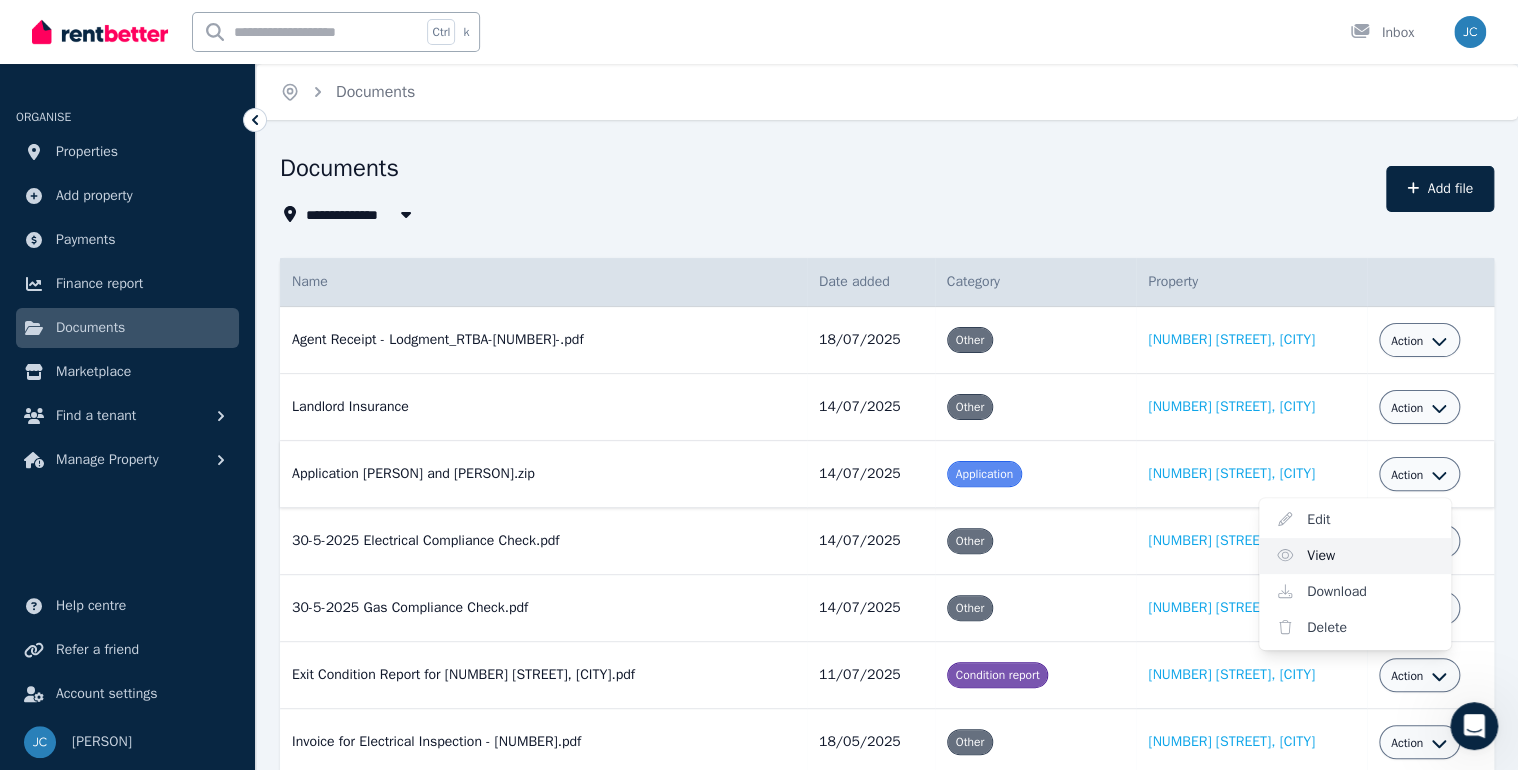 click on "View" at bounding box center [1355, 556] 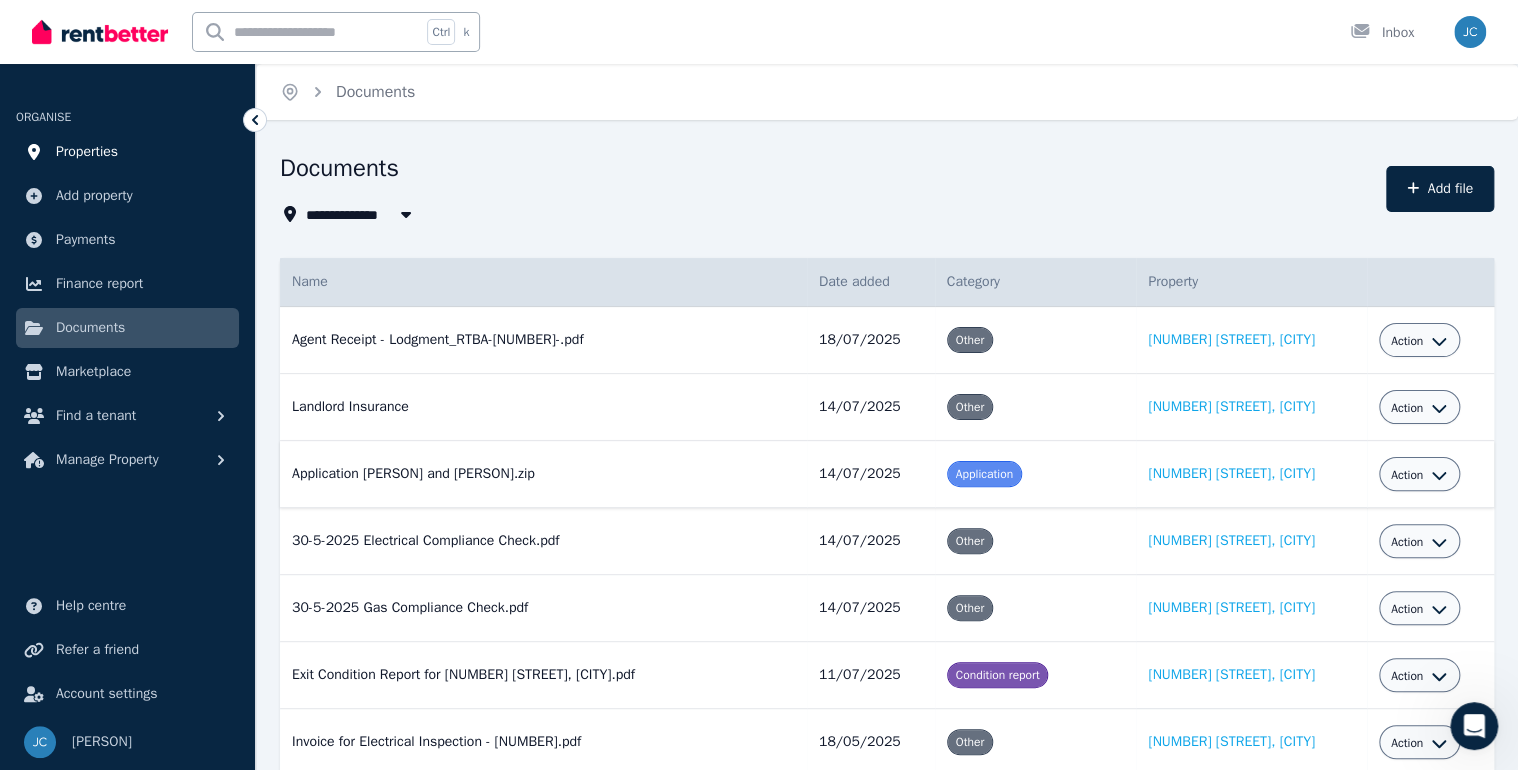 click on "Properties" at bounding box center [87, 152] 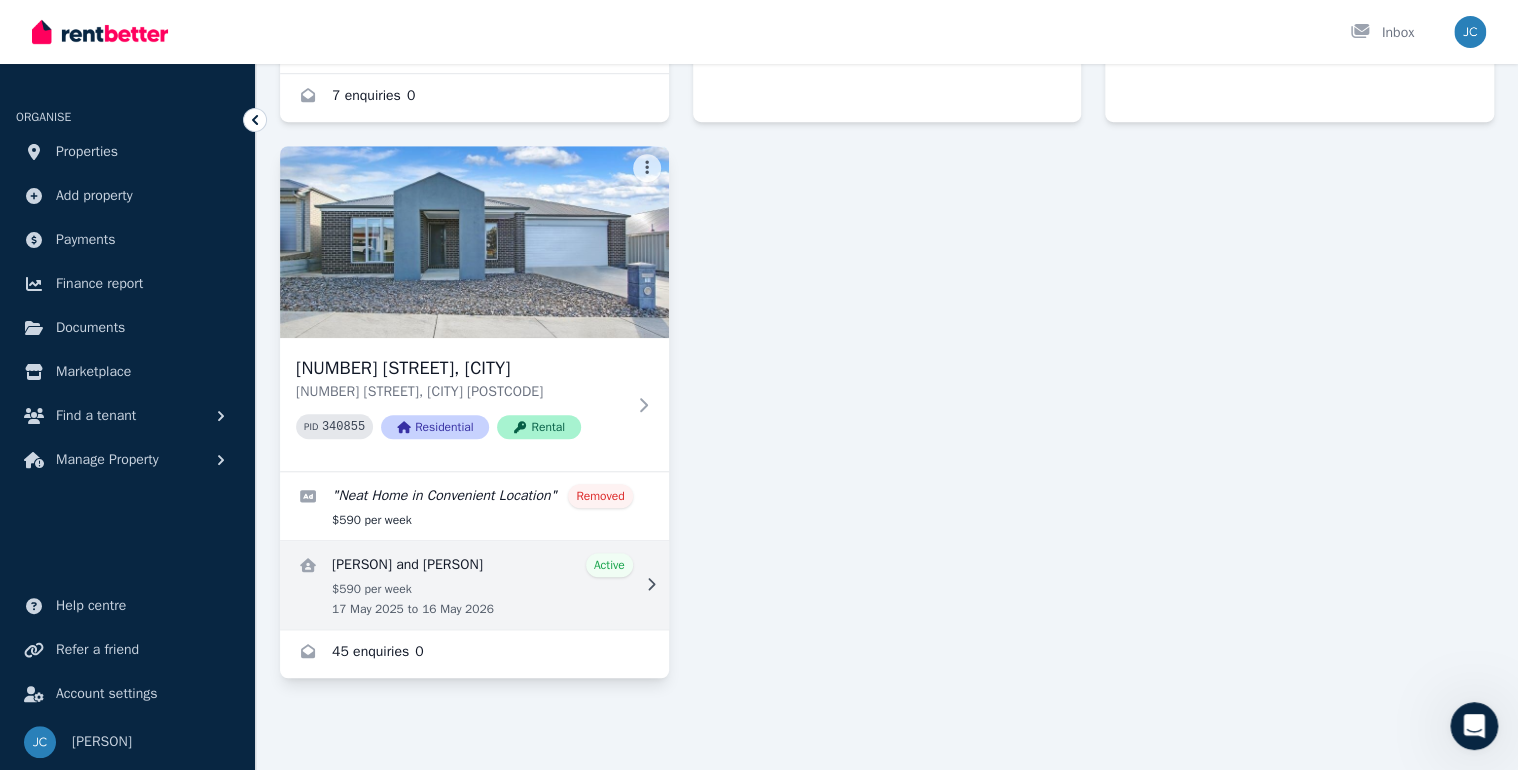 scroll, scrollTop: 640, scrollLeft: 0, axis: vertical 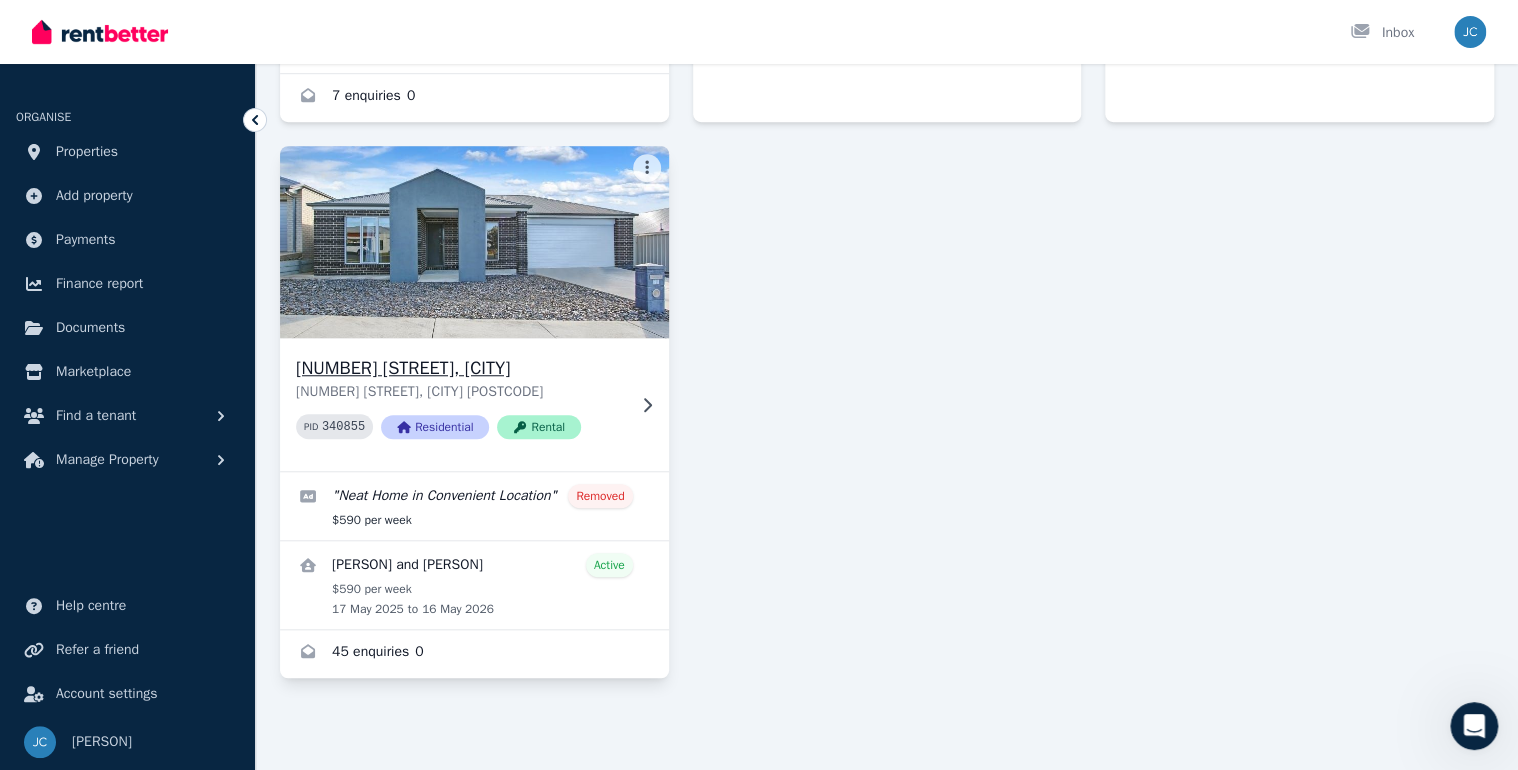 click 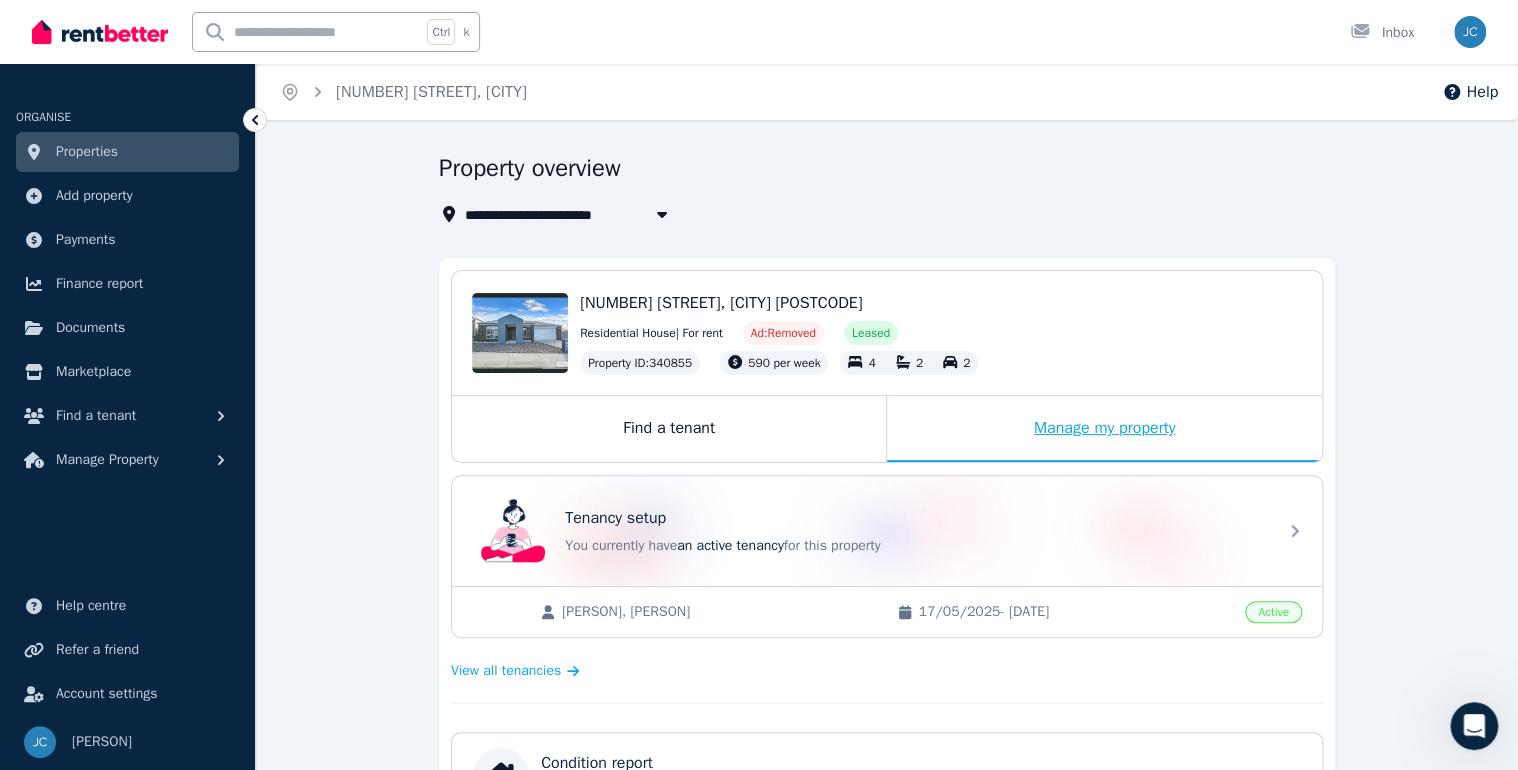 click on "Manage my property" at bounding box center [1104, 429] 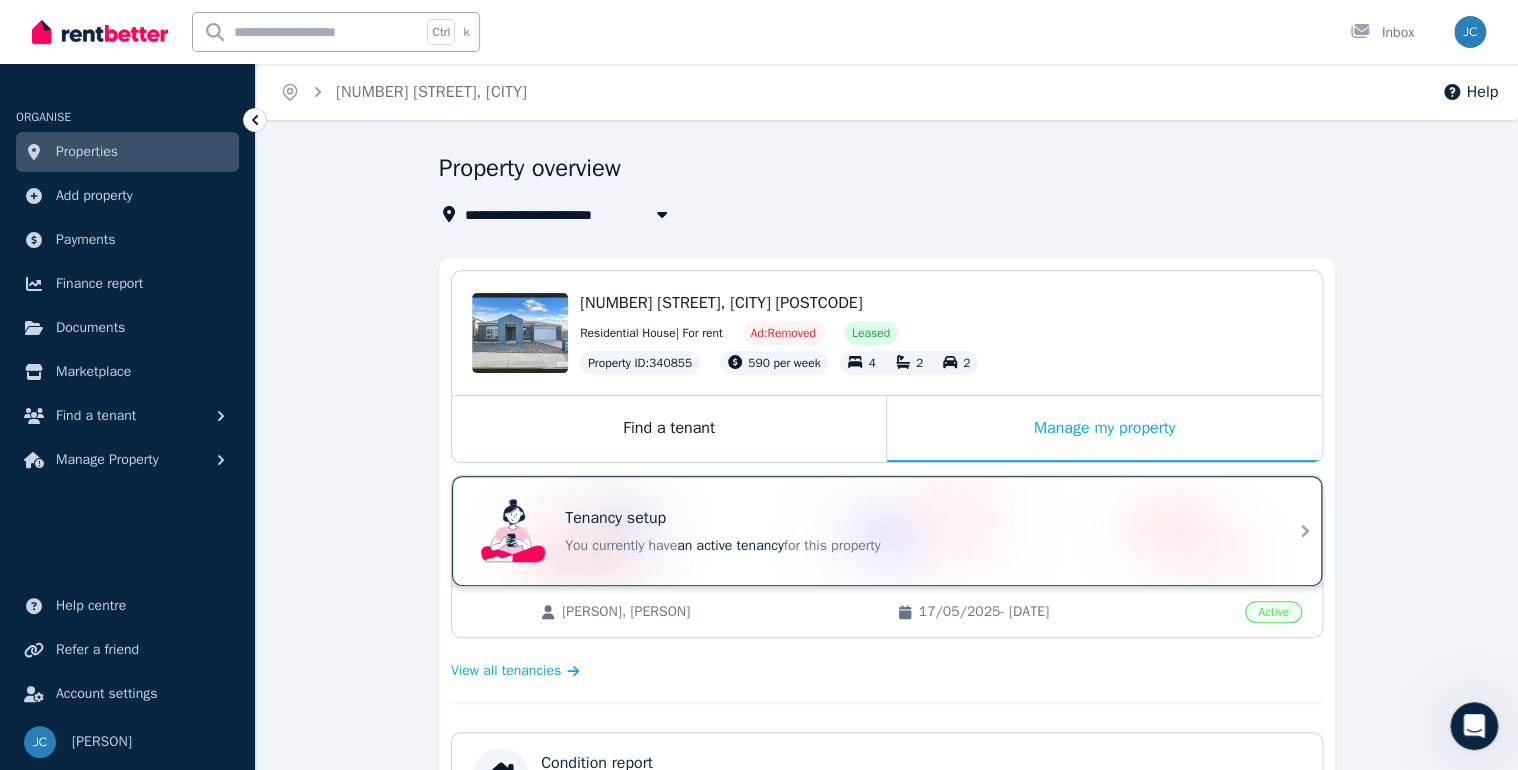 click 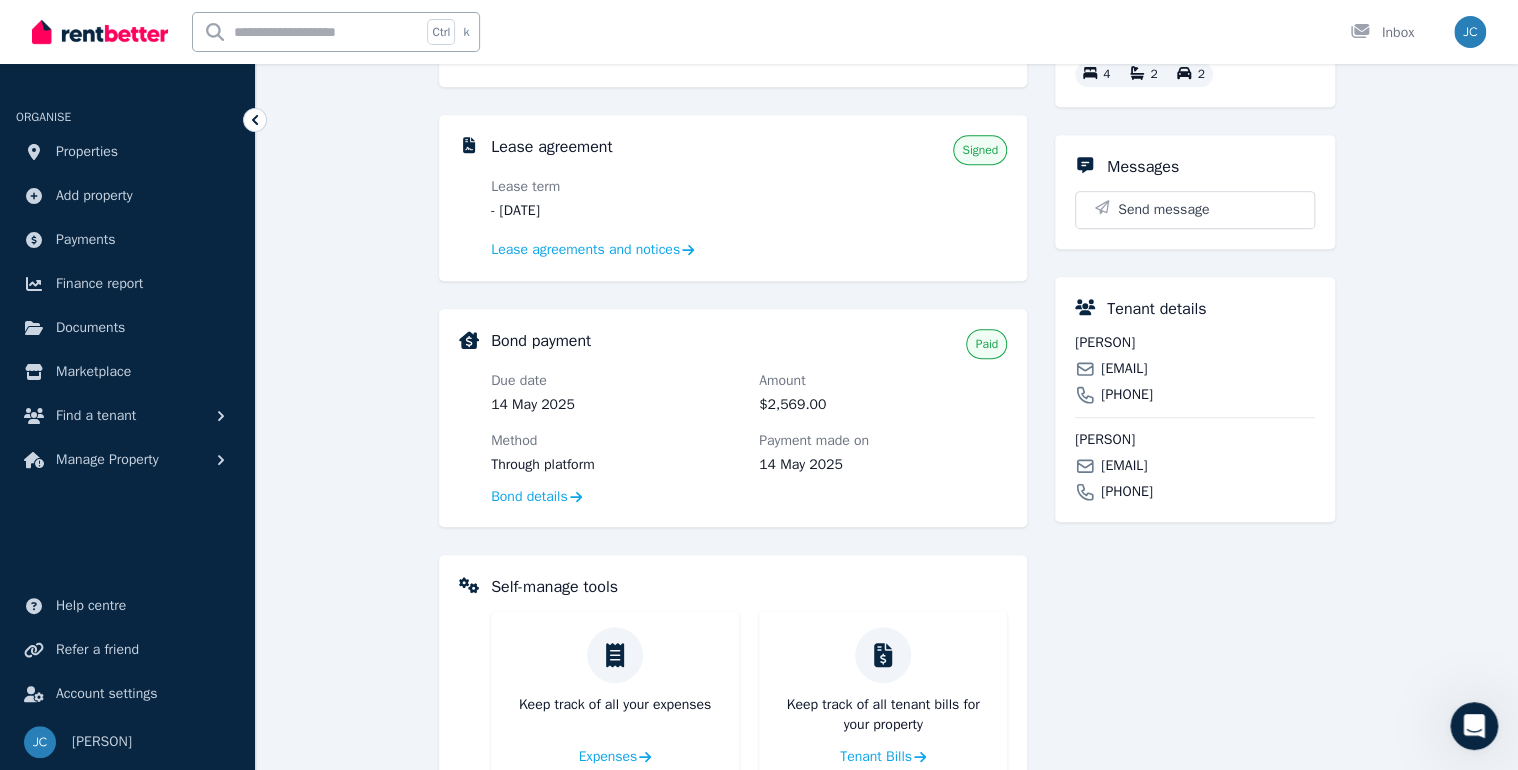 scroll, scrollTop: 400, scrollLeft: 0, axis: vertical 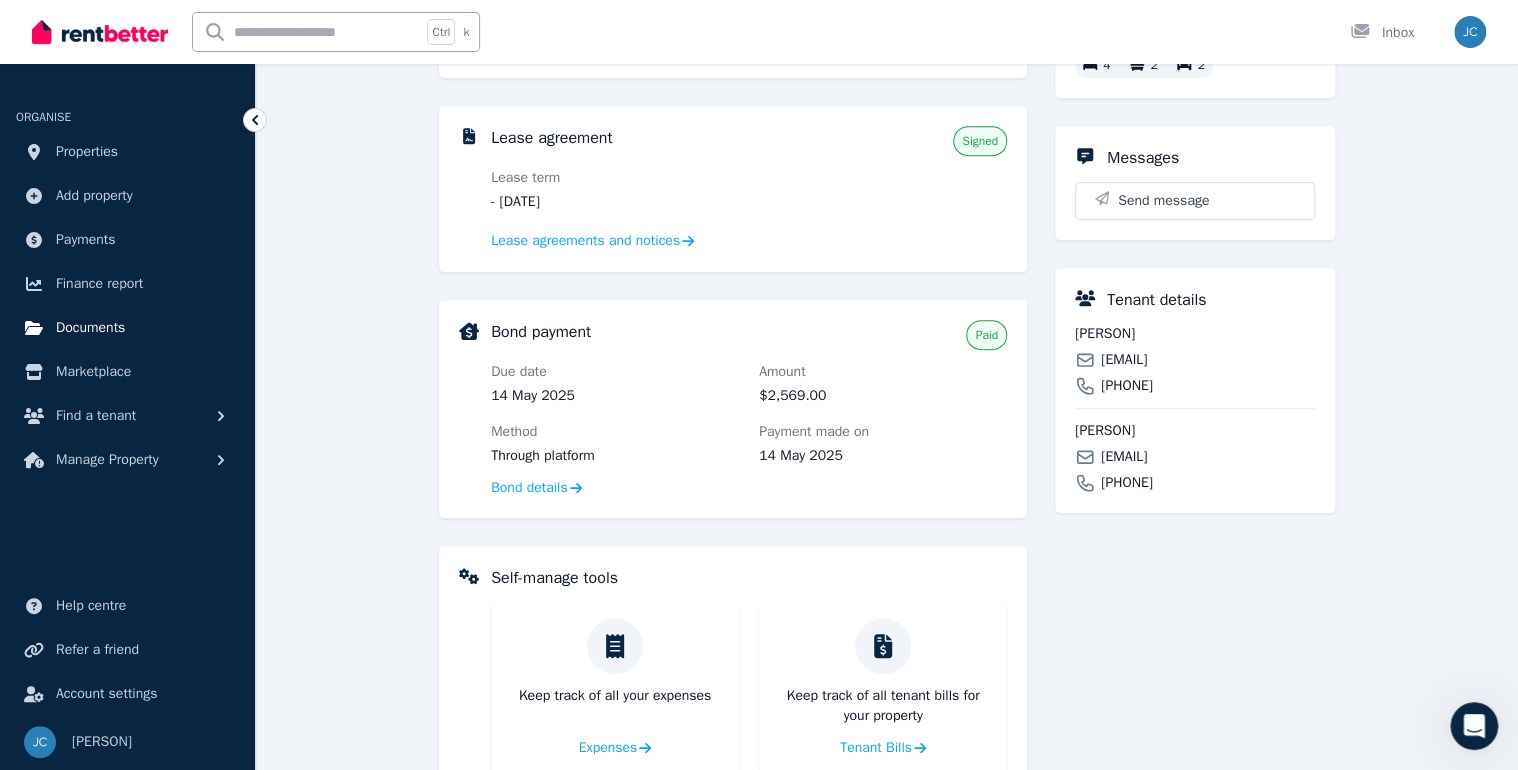 click on "Documents" at bounding box center [90, 328] 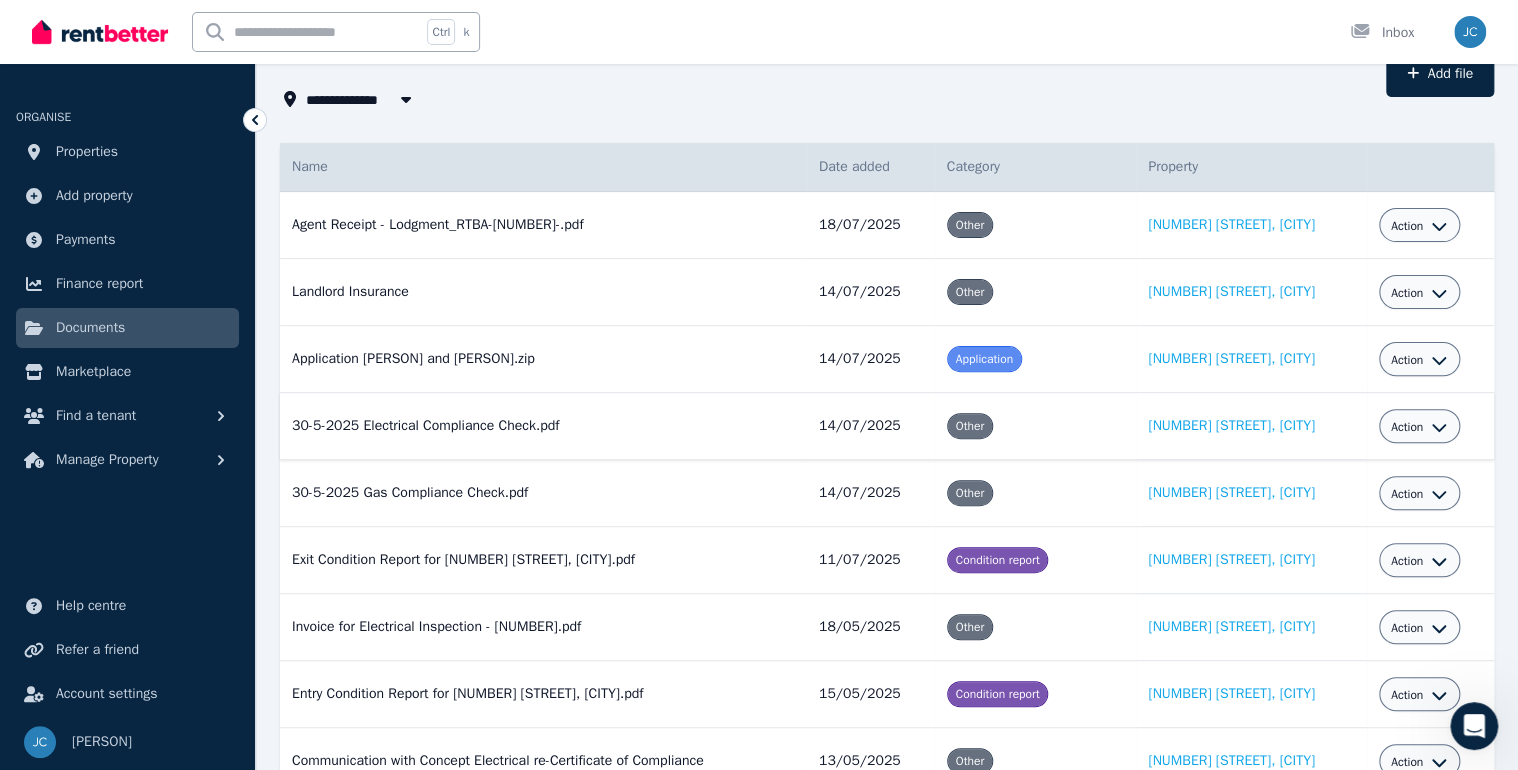 scroll, scrollTop: 160, scrollLeft: 0, axis: vertical 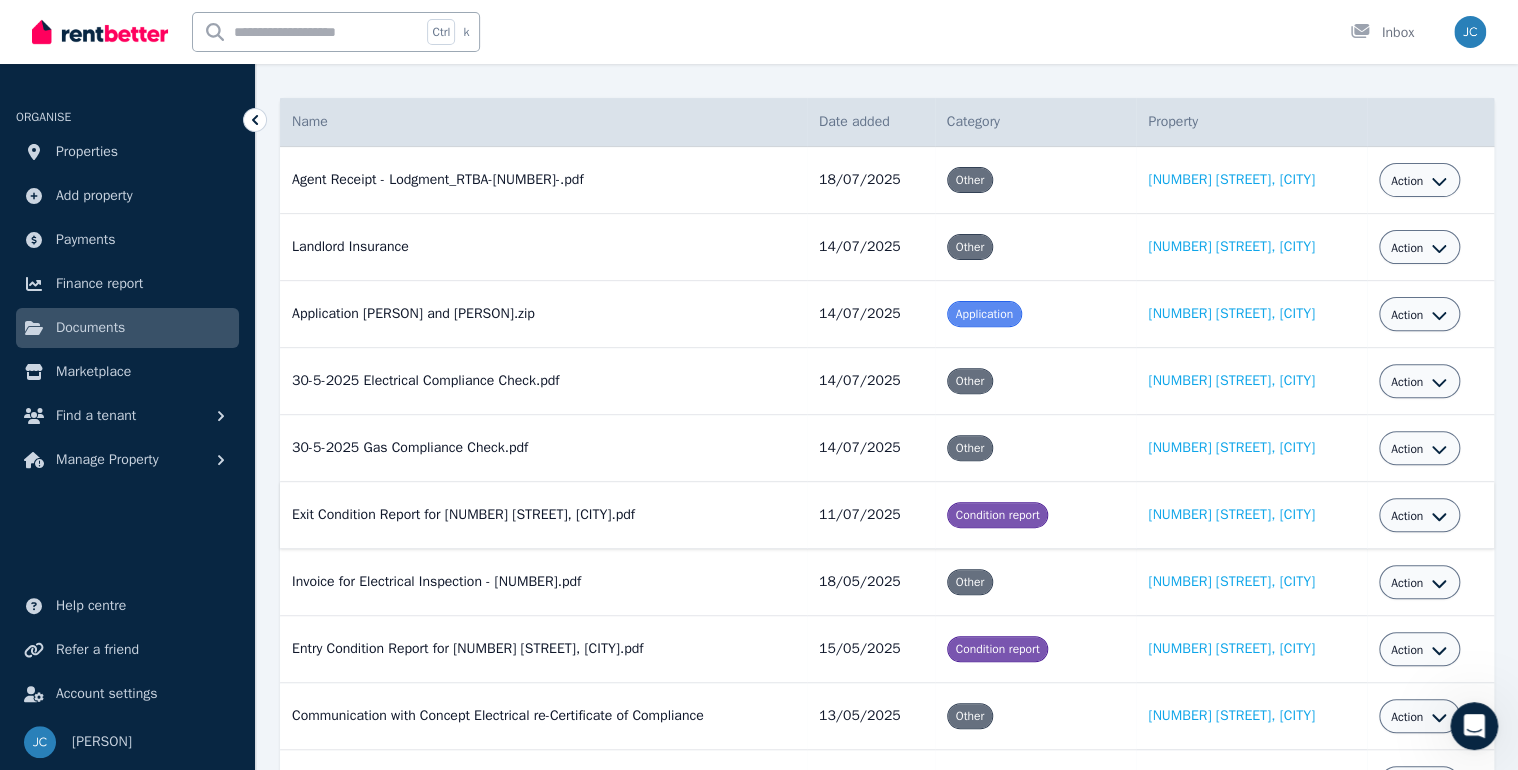 click on "Action" at bounding box center [1407, 516] 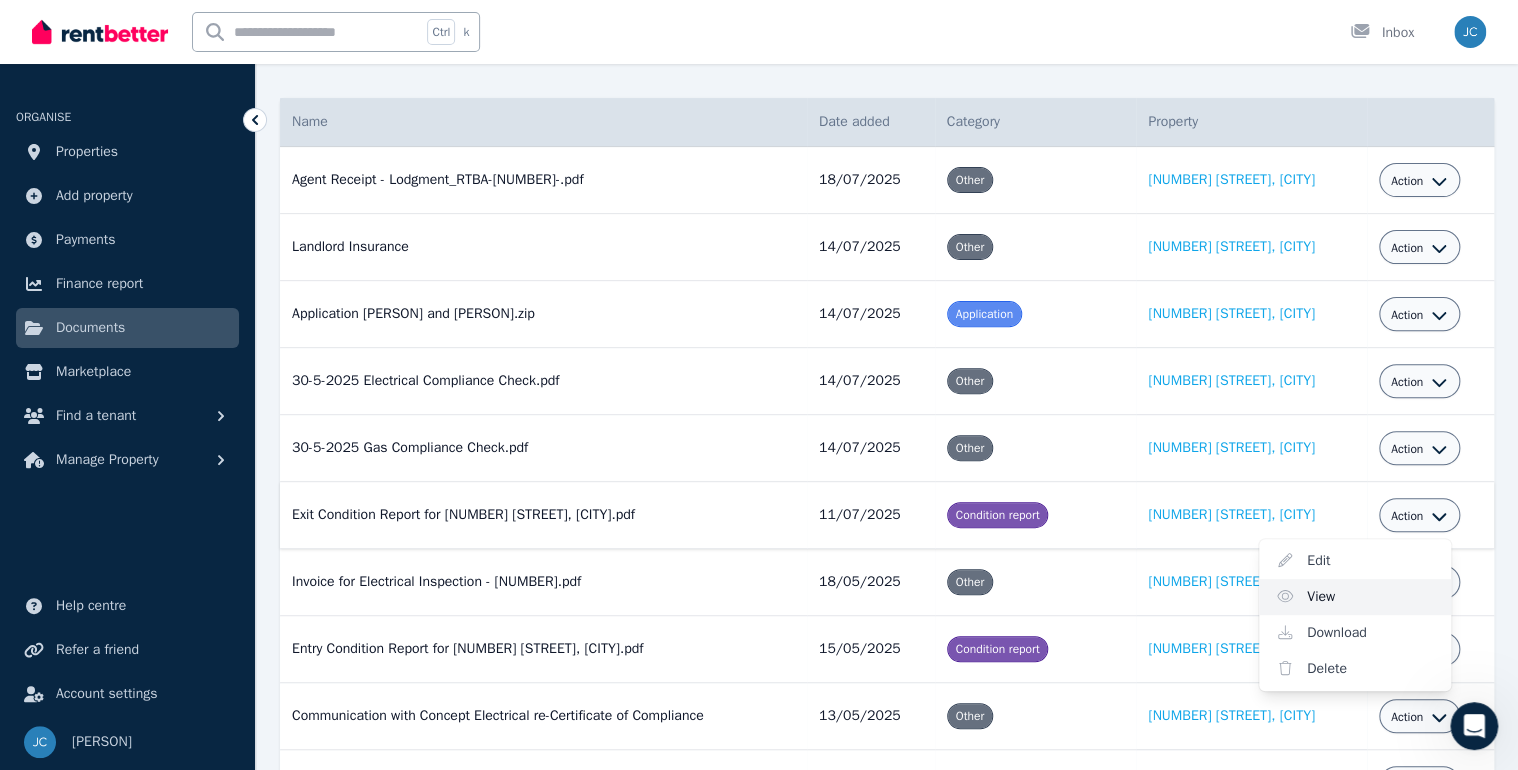 click on "View" at bounding box center (1355, 597) 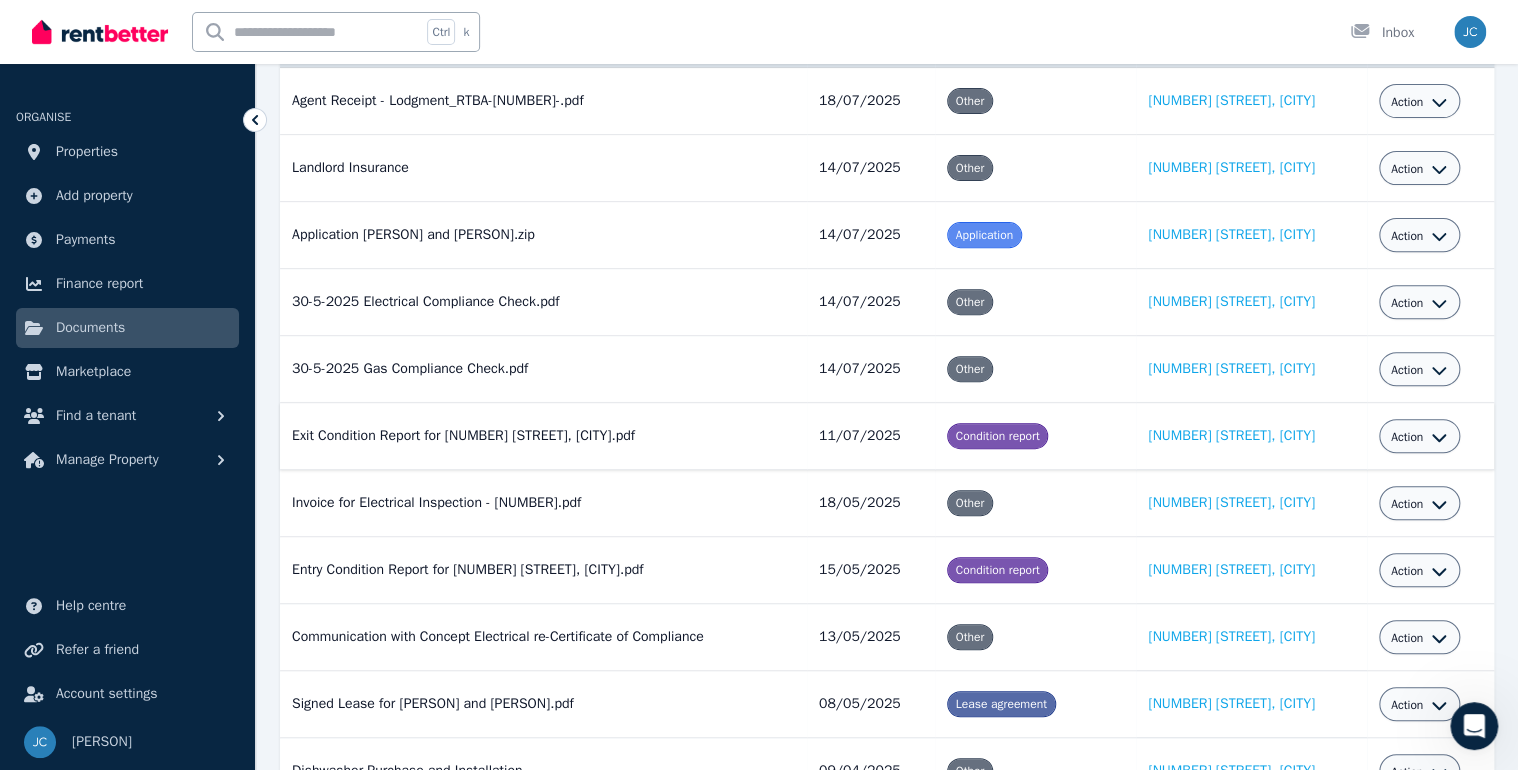 scroll, scrollTop: 240, scrollLeft: 0, axis: vertical 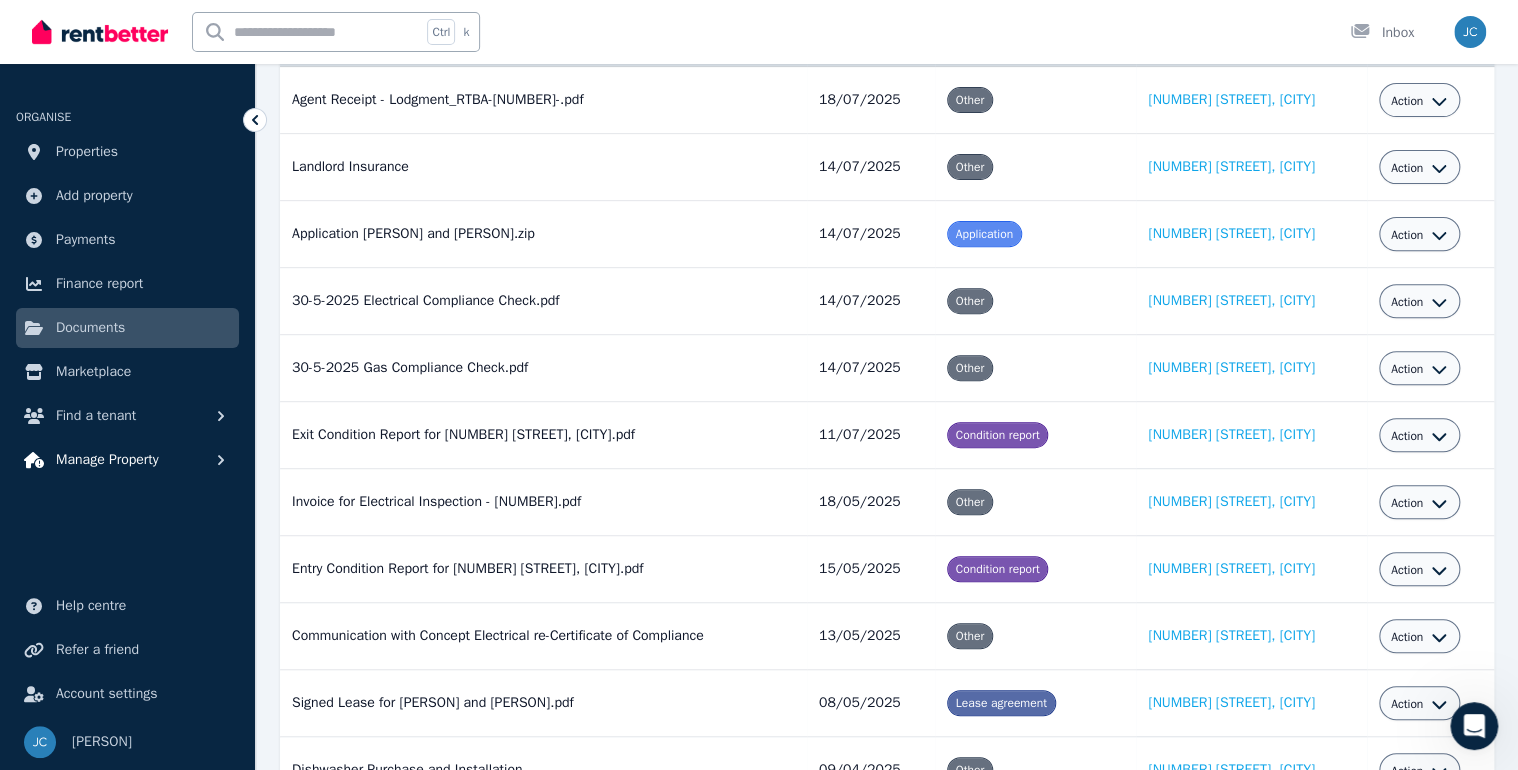 click on "Manage Property" at bounding box center [107, 460] 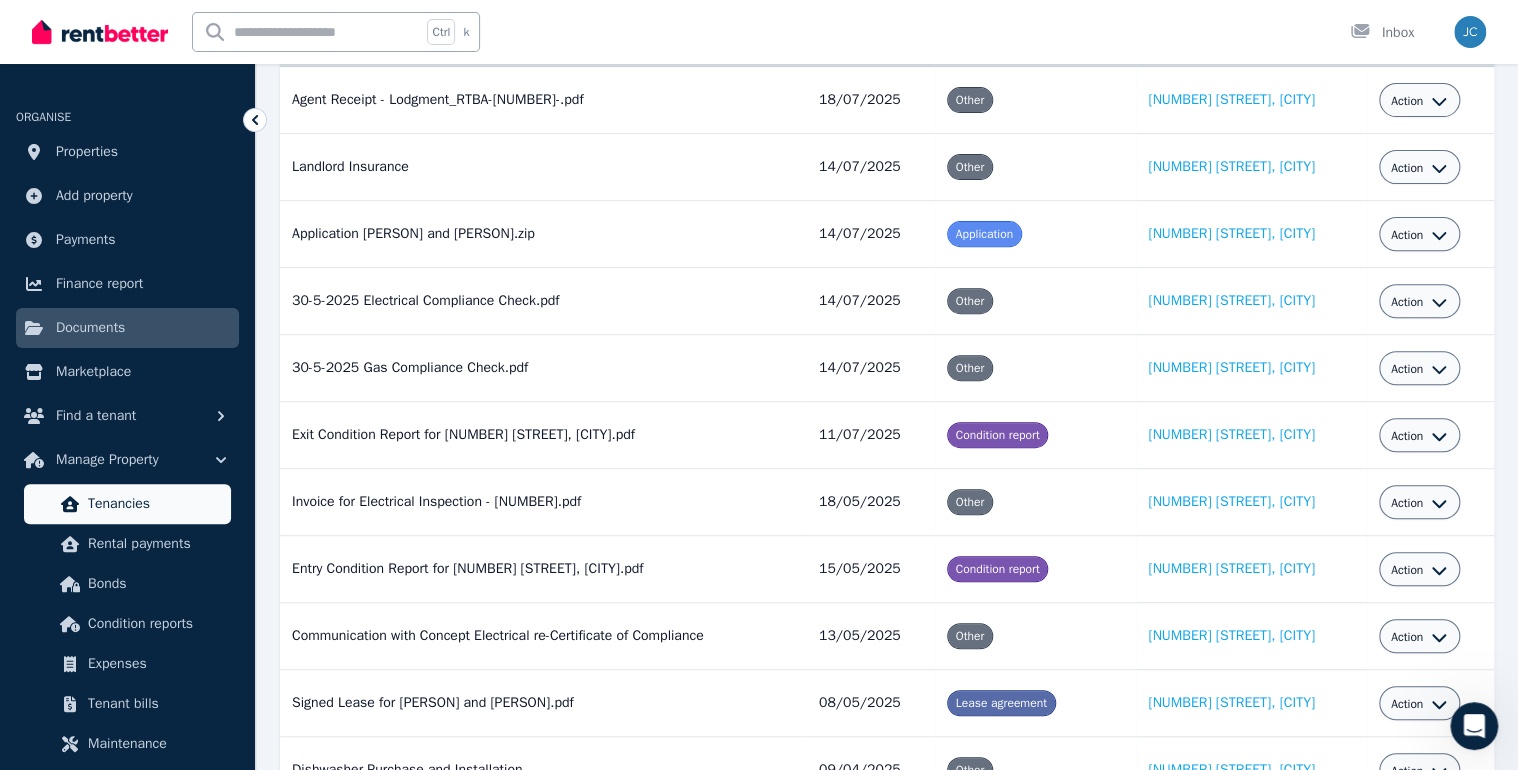 click on "Tenancies" at bounding box center [155, 504] 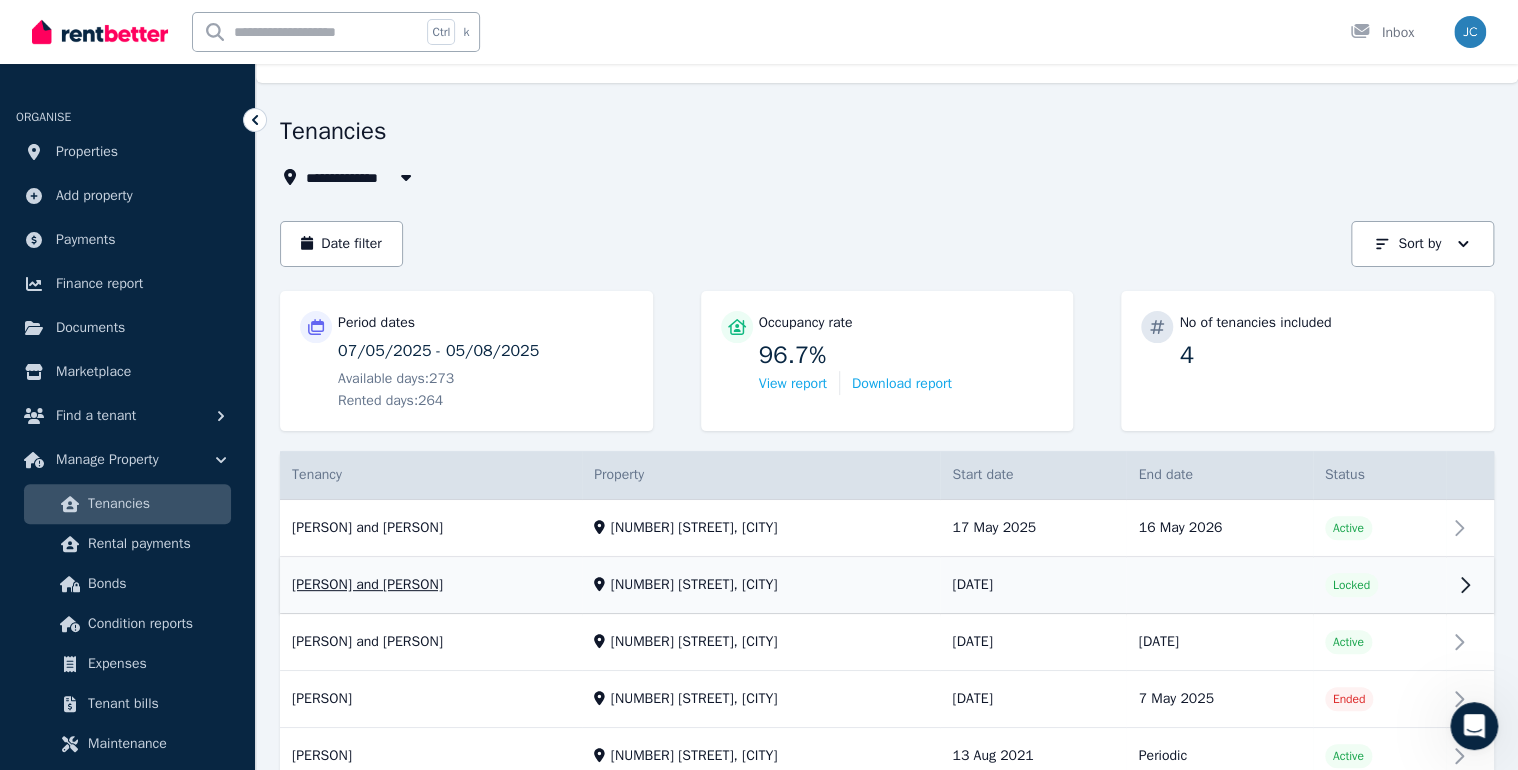 scroll, scrollTop: 122, scrollLeft: 0, axis: vertical 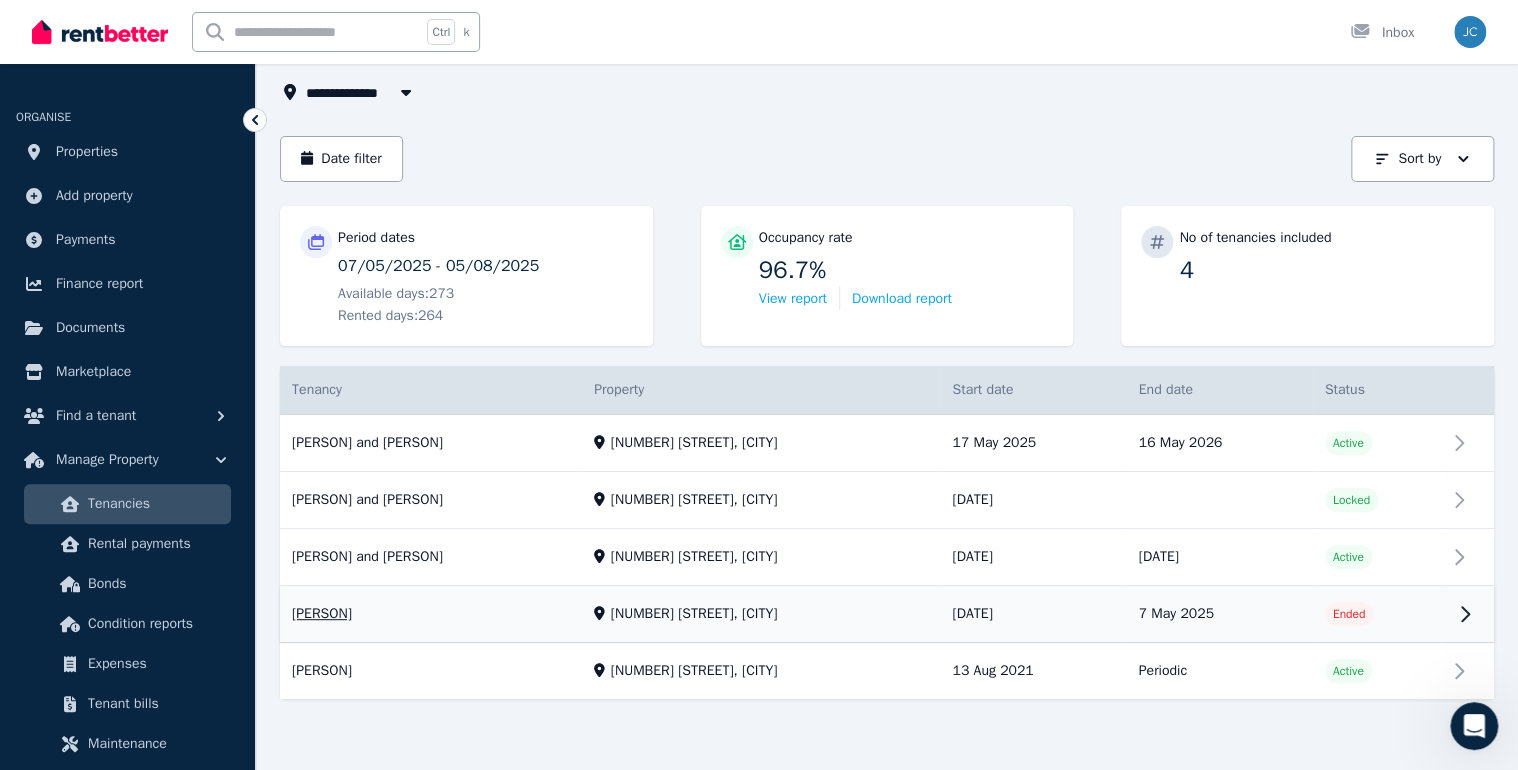 click on "View property details" at bounding box center (887, 615) 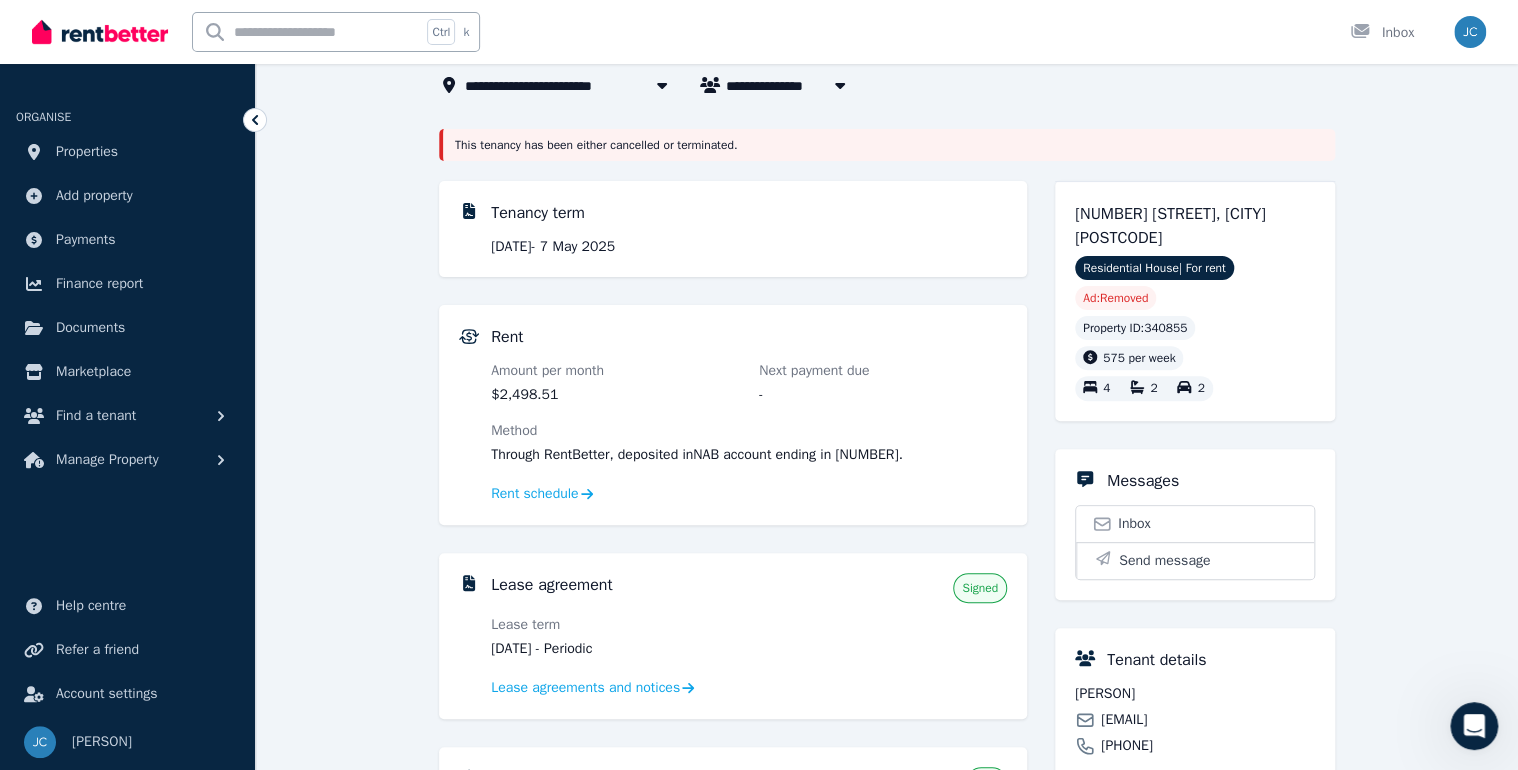 scroll, scrollTop: 128, scrollLeft: 0, axis: vertical 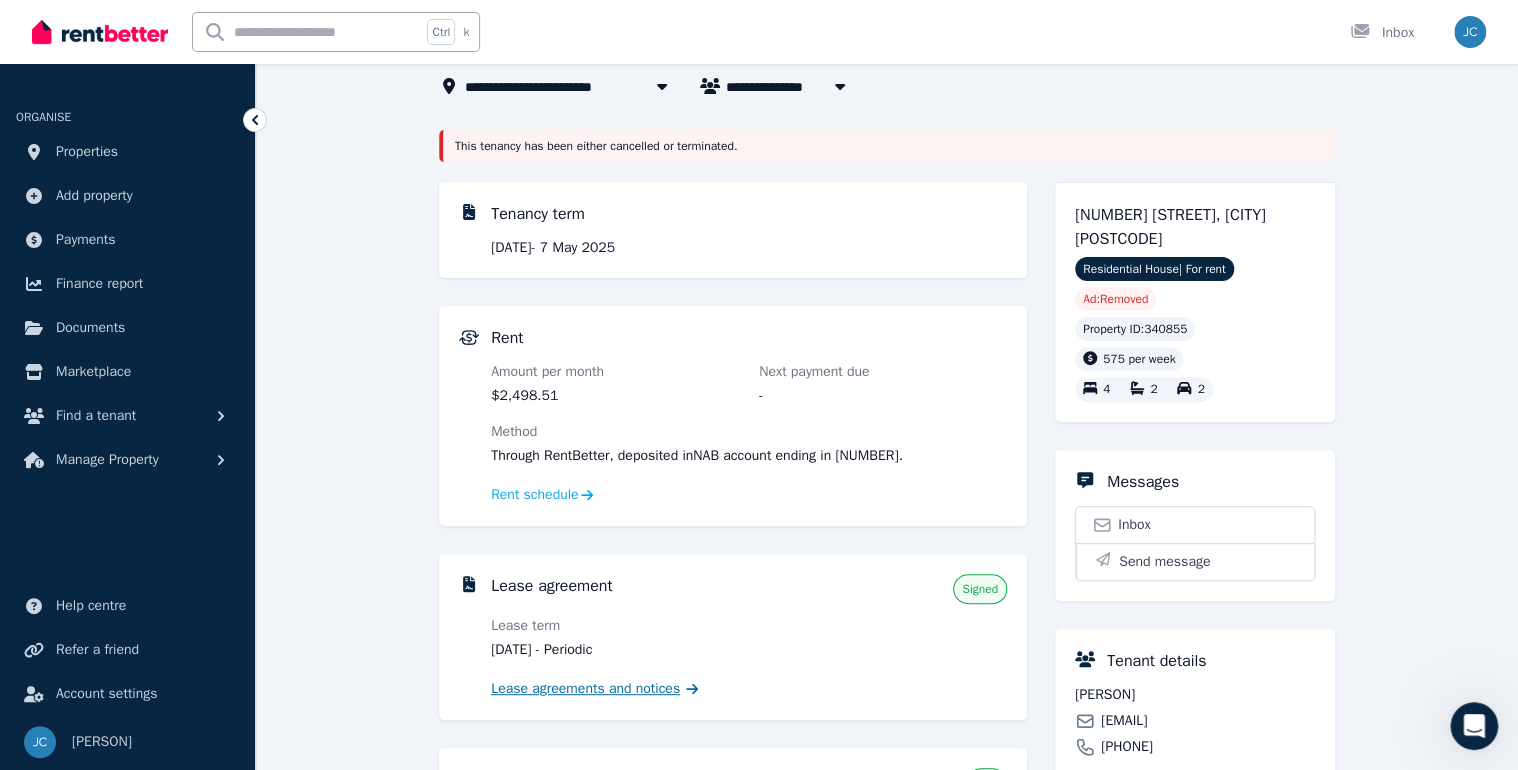 click on "Lease agreements and notices" at bounding box center [585, 689] 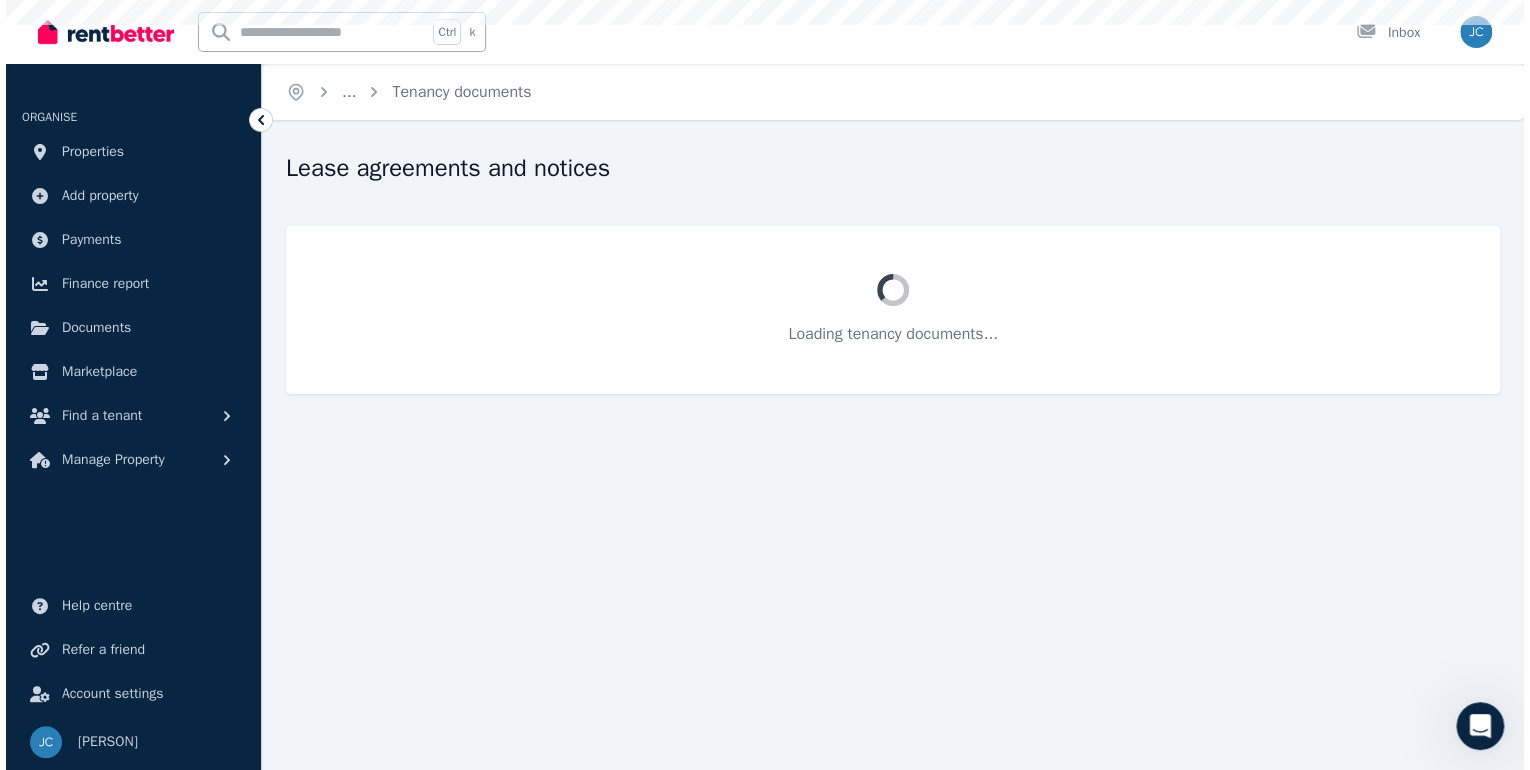 scroll, scrollTop: 0, scrollLeft: 0, axis: both 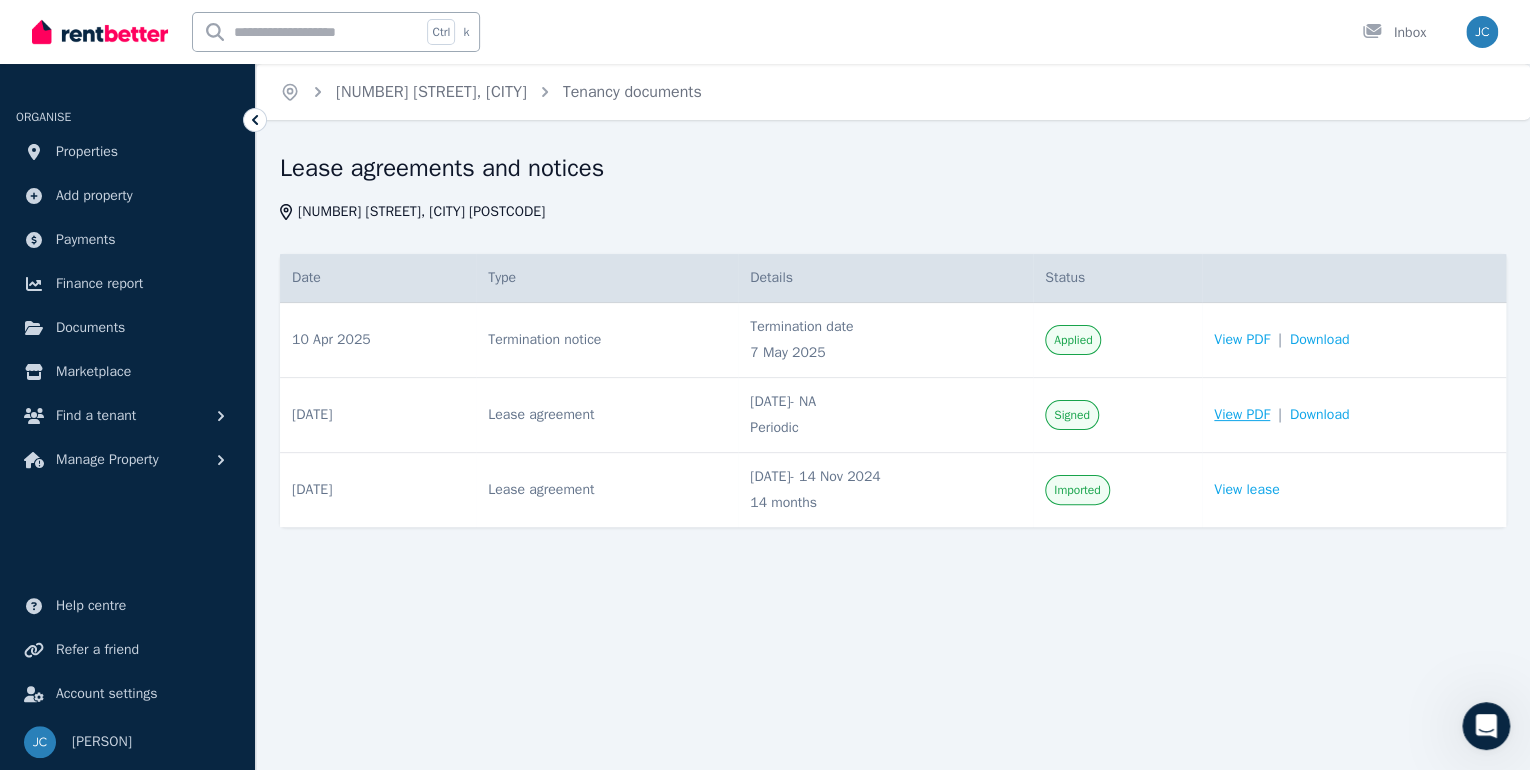 click on "View PDF" at bounding box center [1242, 415] 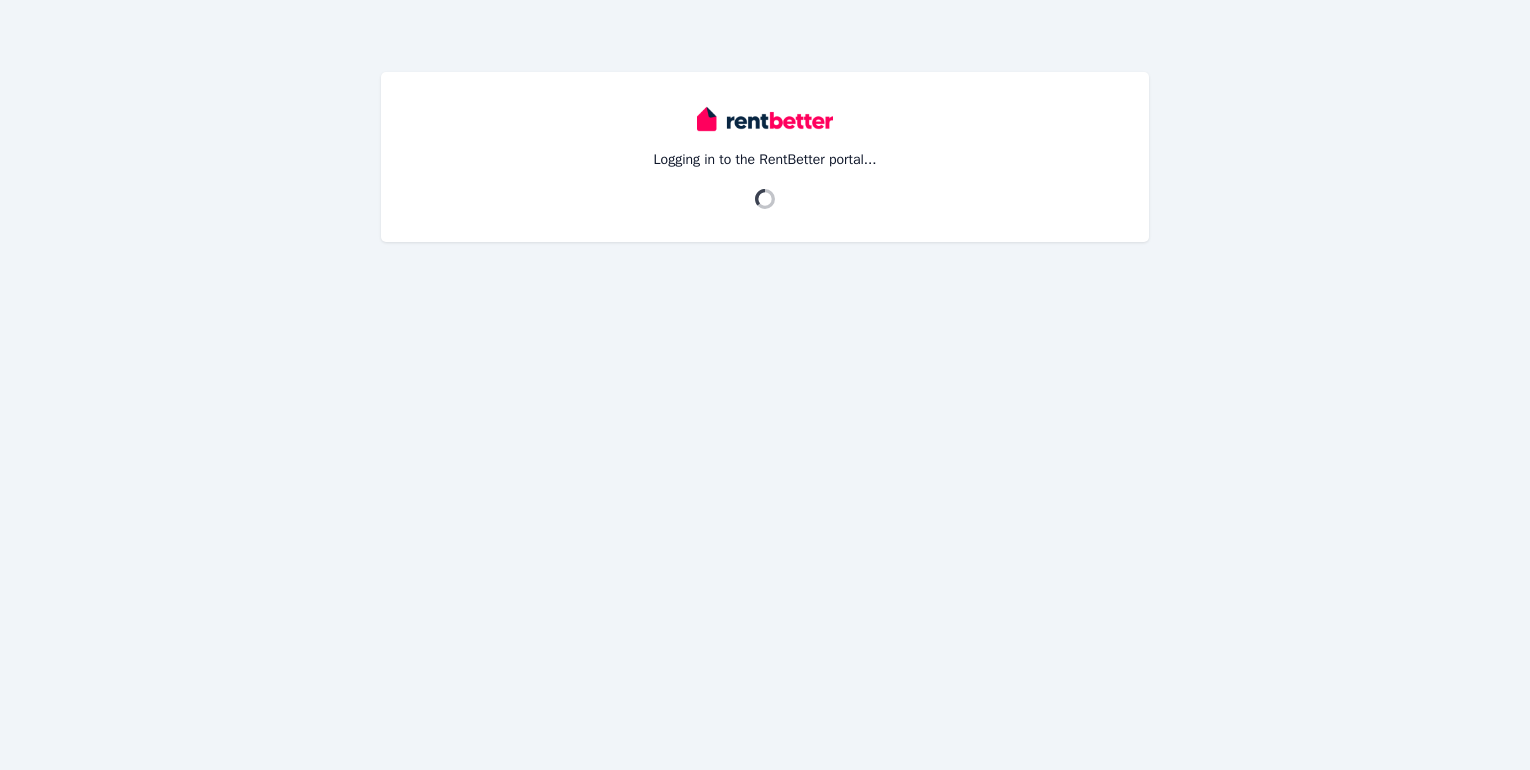 scroll, scrollTop: 0, scrollLeft: 0, axis: both 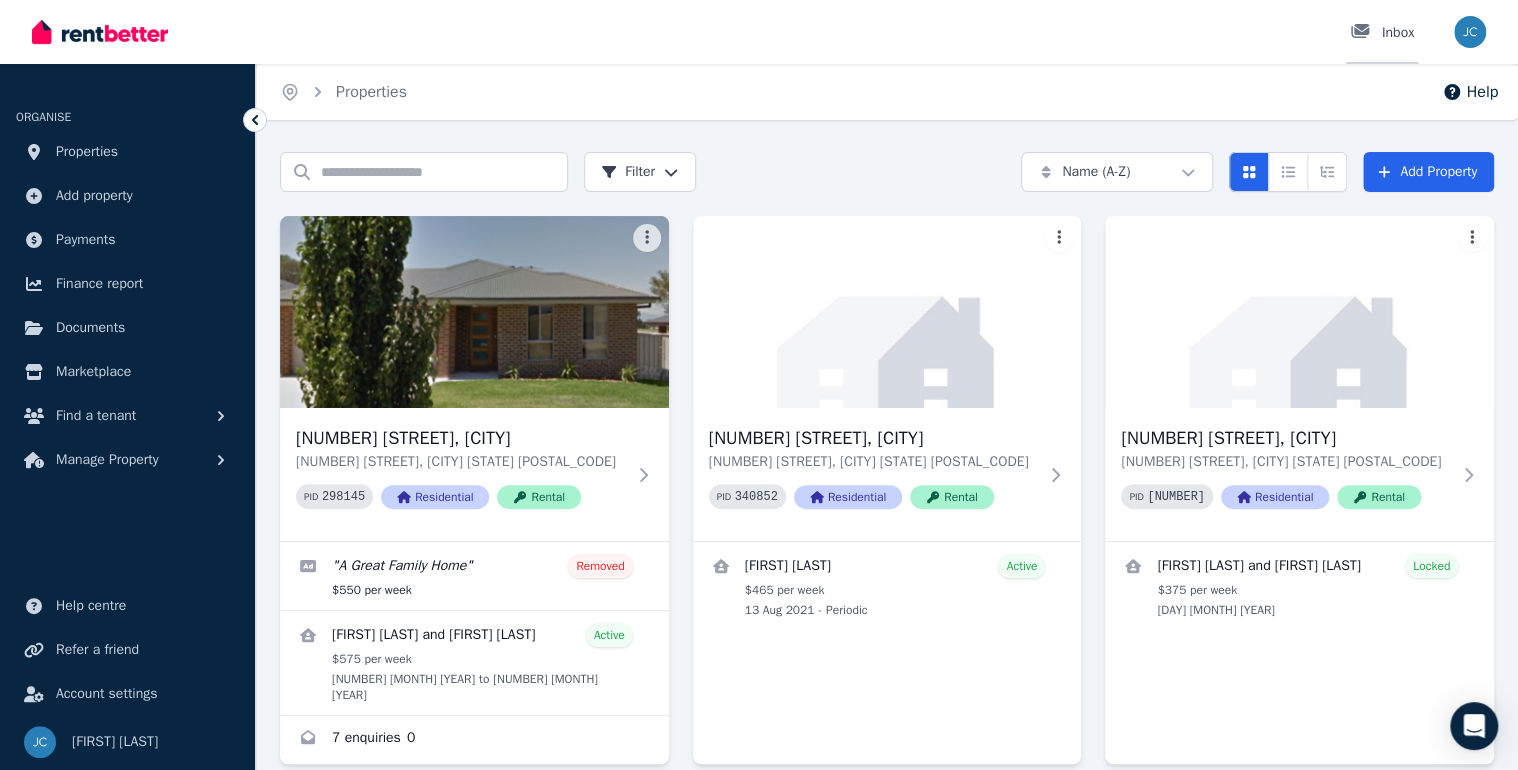 click on "Inbox" at bounding box center [1382, 33] 